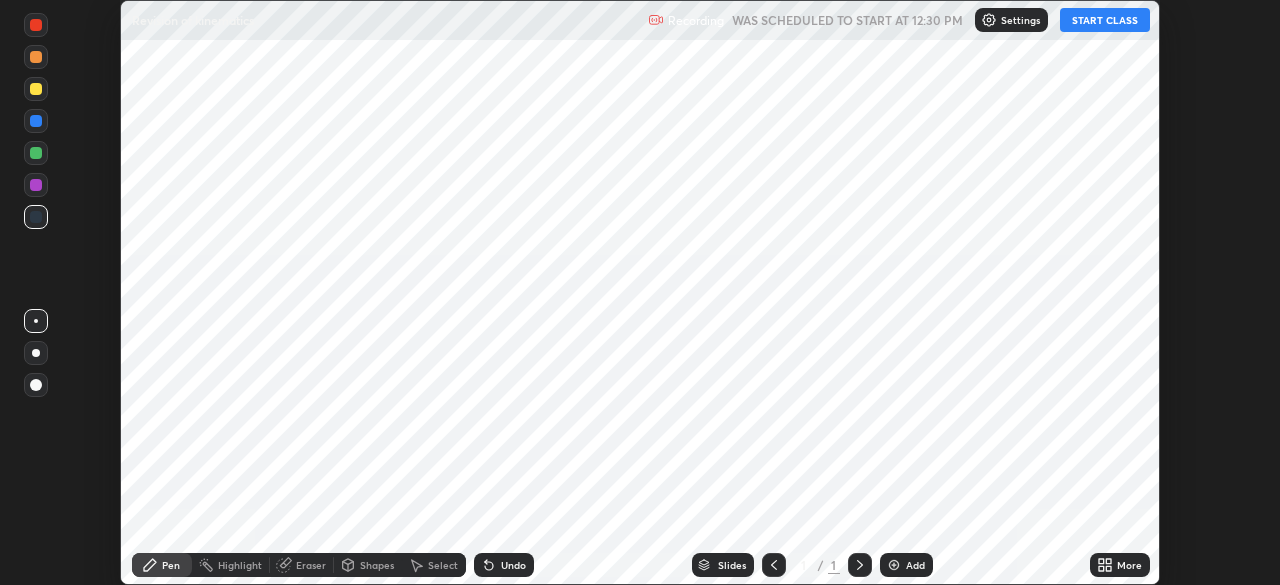 scroll, scrollTop: 0, scrollLeft: 0, axis: both 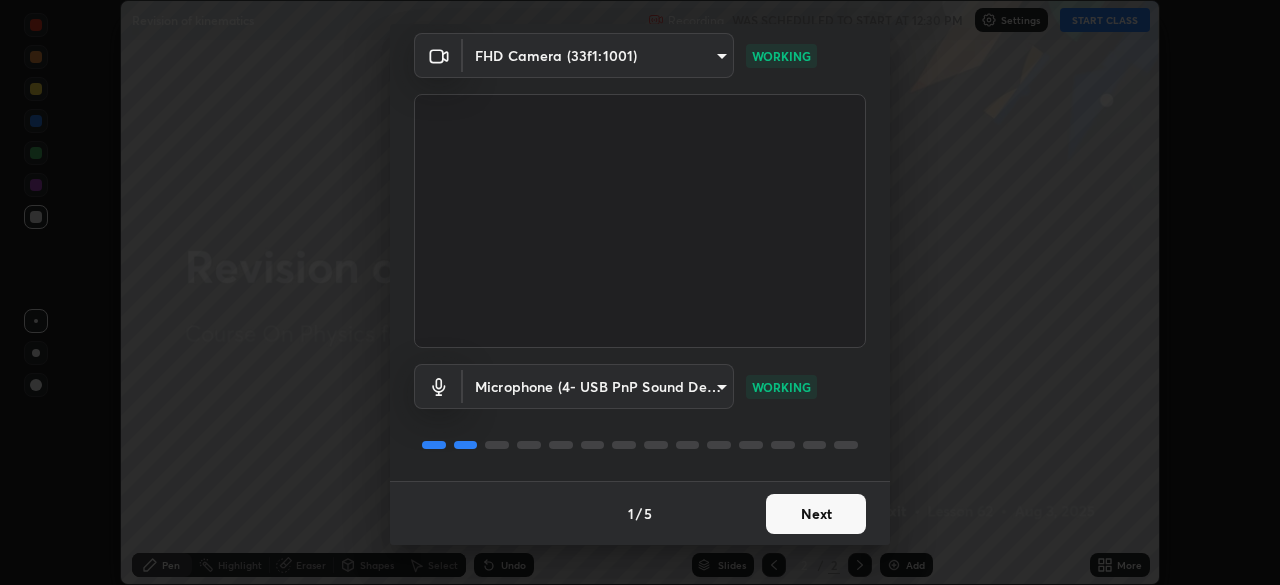 click on "Next" at bounding box center (816, 514) 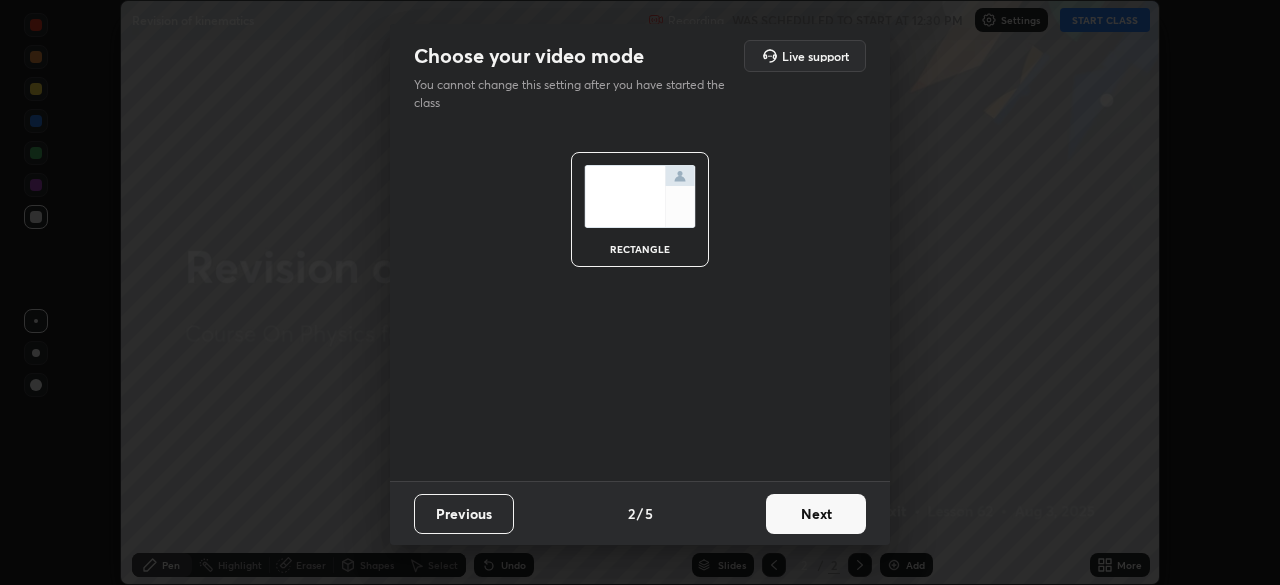 click on "Next" at bounding box center [816, 514] 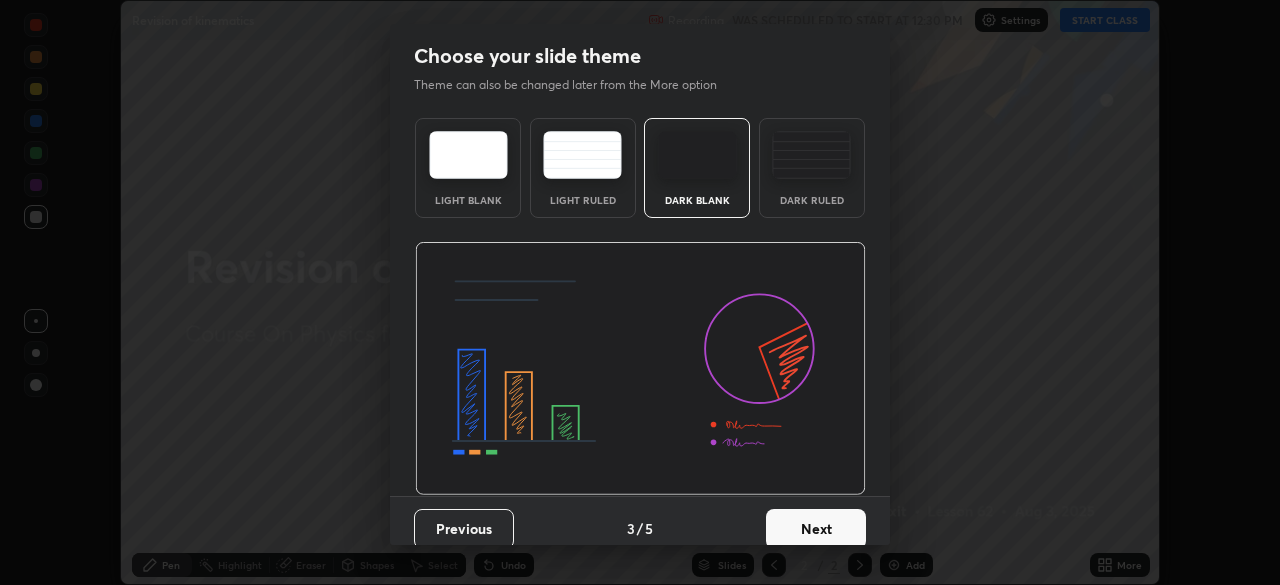 click on "Next" at bounding box center [816, 529] 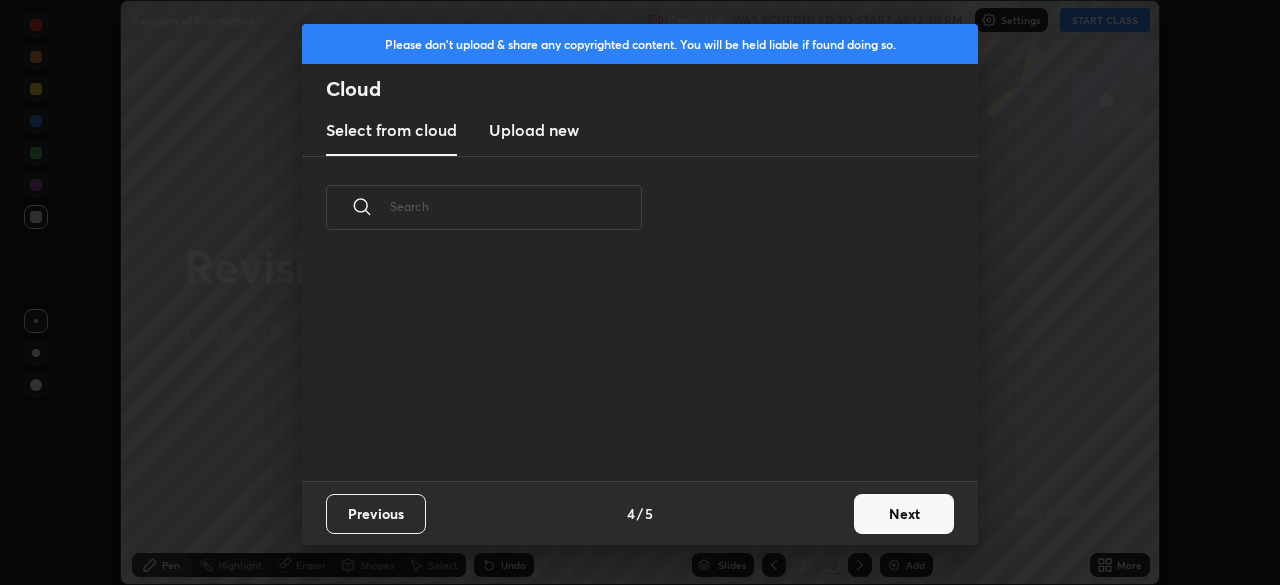 click on "Next" at bounding box center [904, 514] 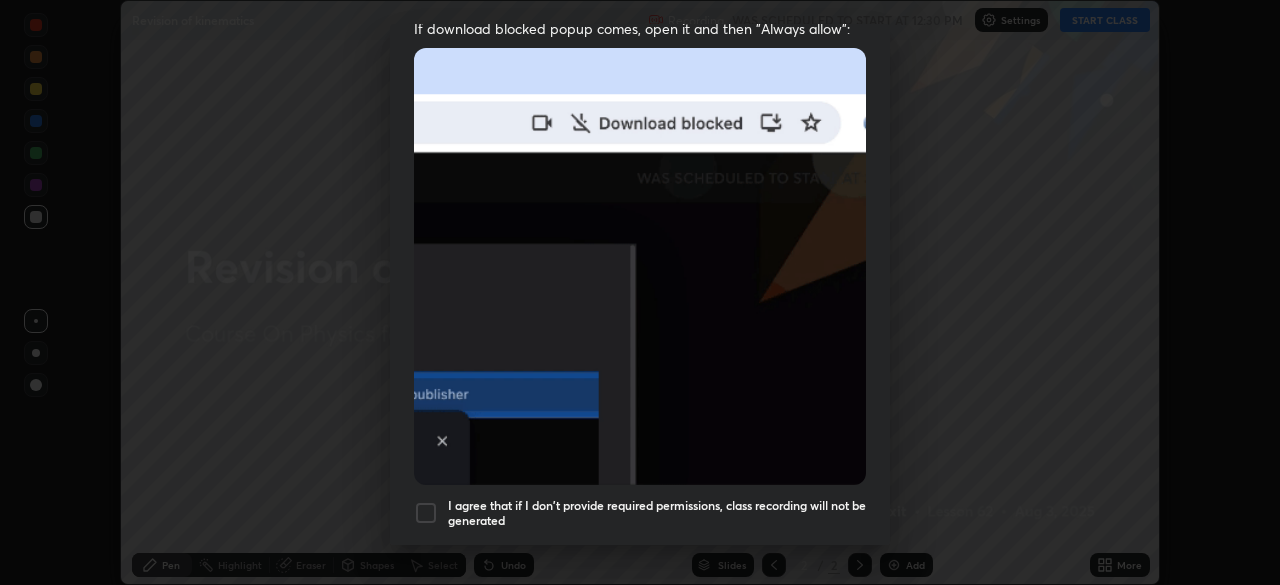 click on "I agree that if I don't provide required permissions, class recording will not be generated" at bounding box center [657, 513] 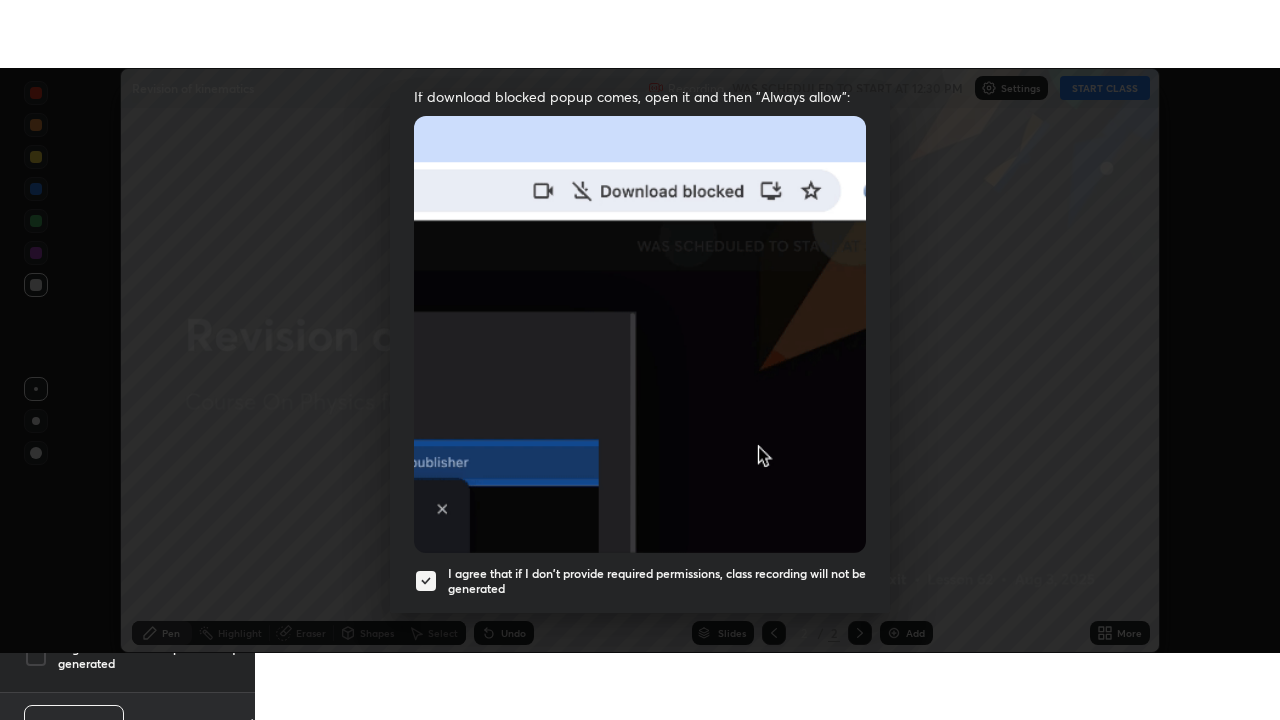 scroll, scrollTop: 479, scrollLeft: 0, axis: vertical 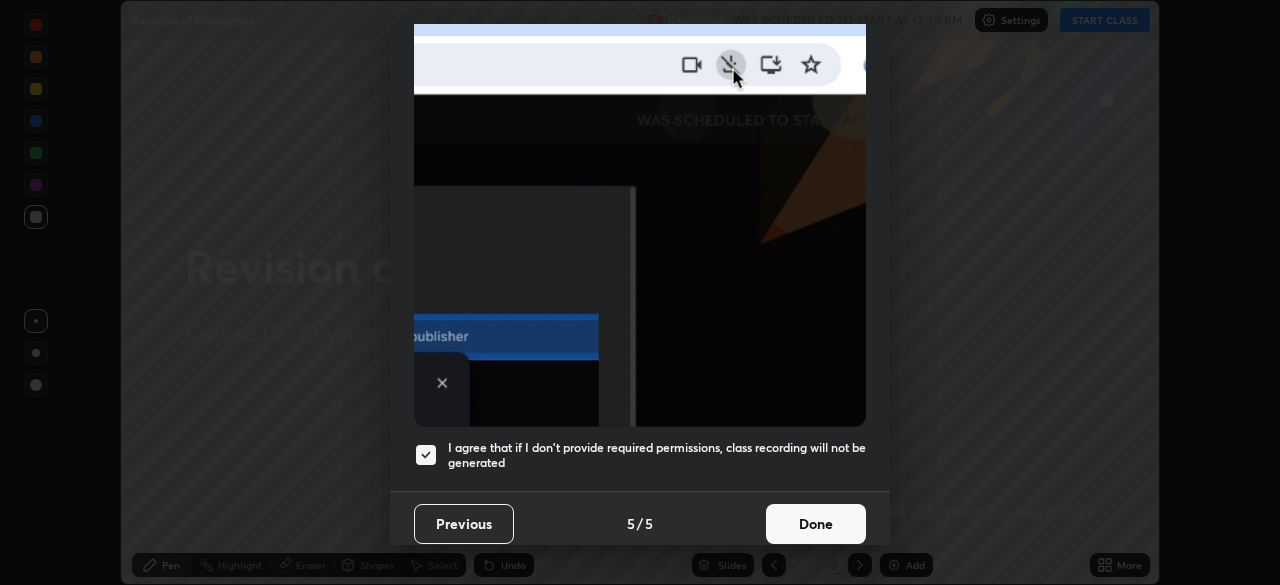 click on "Done" at bounding box center [816, 524] 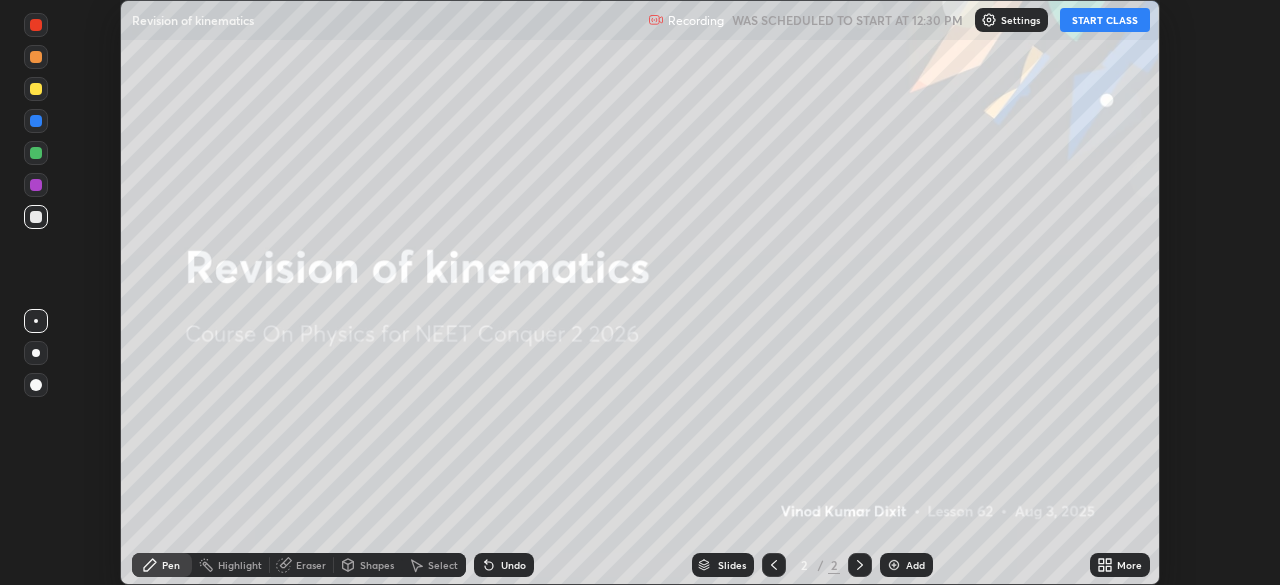 click on "START CLASS" at bounding box center [1105, 20] 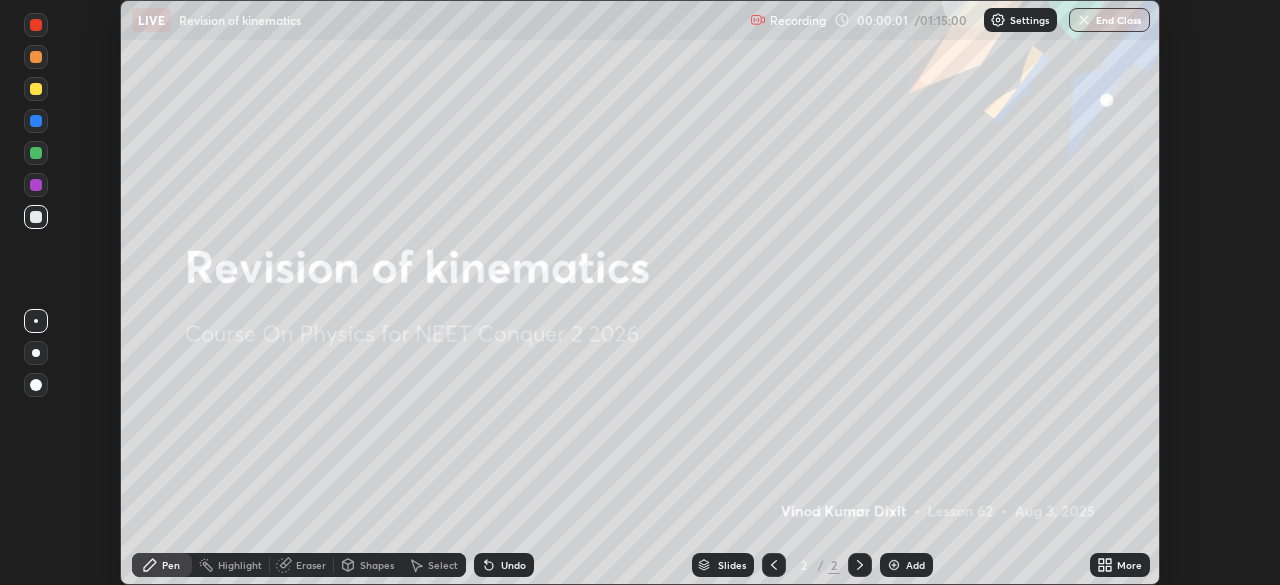 click 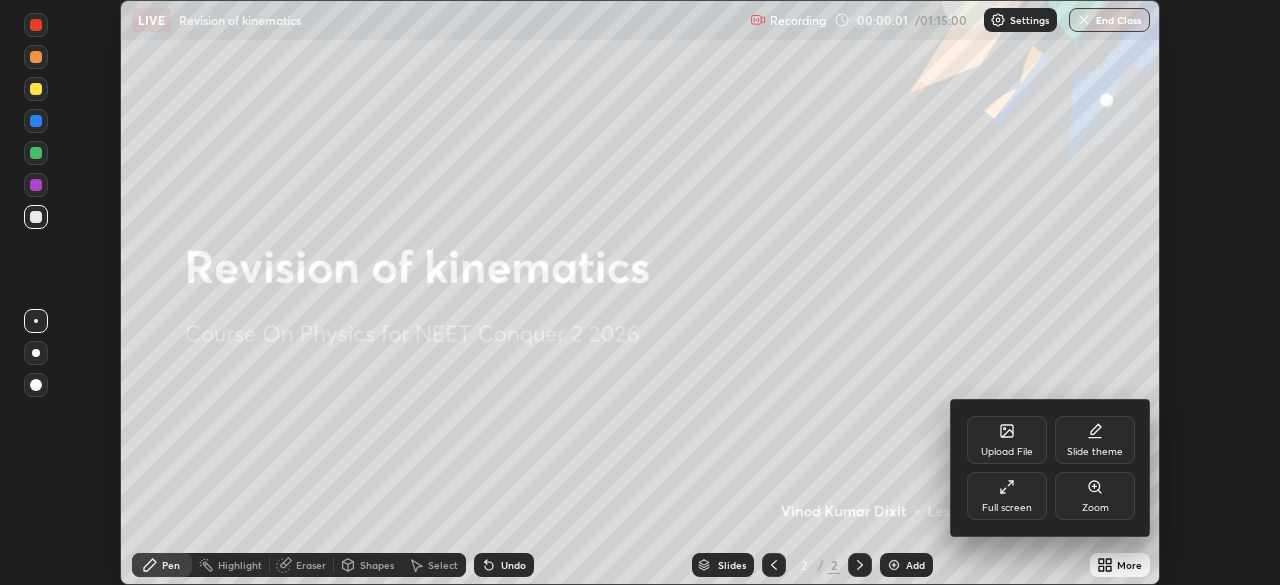 click on "Full screen" at bounding box center [1007, 508] 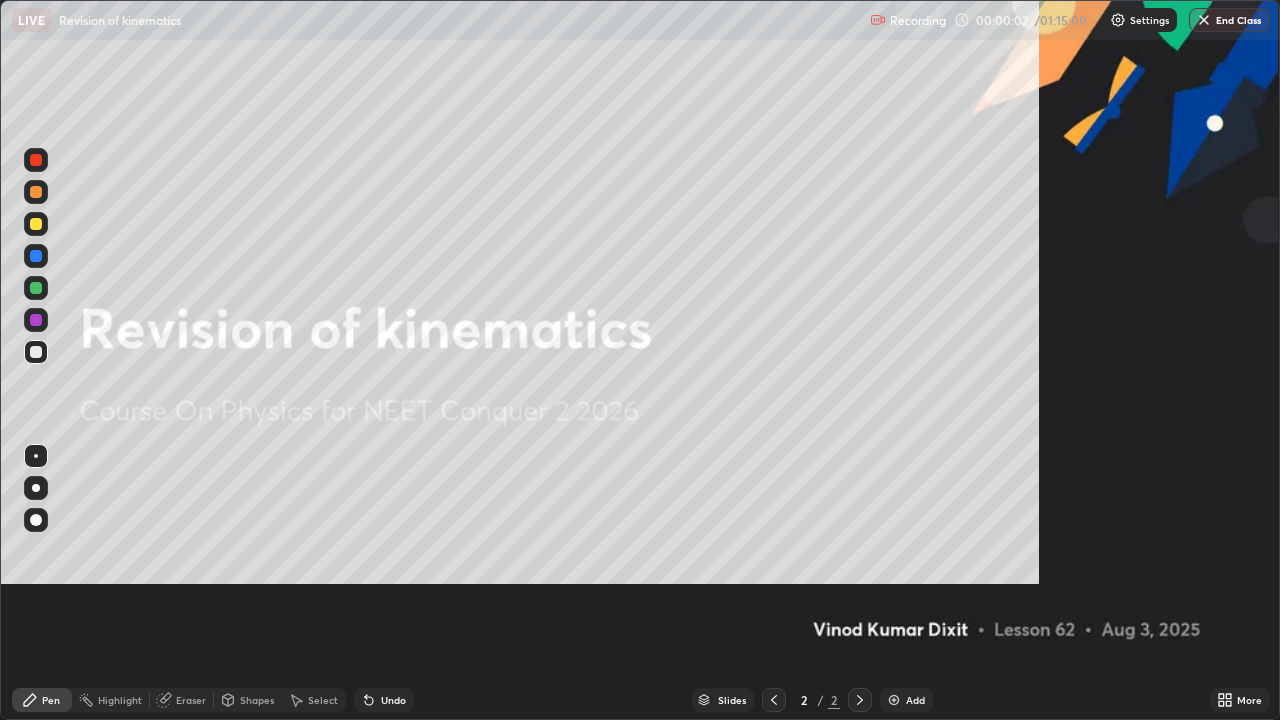scroll, scrollTop: 99280, scrollLeft: 98720, axis: both 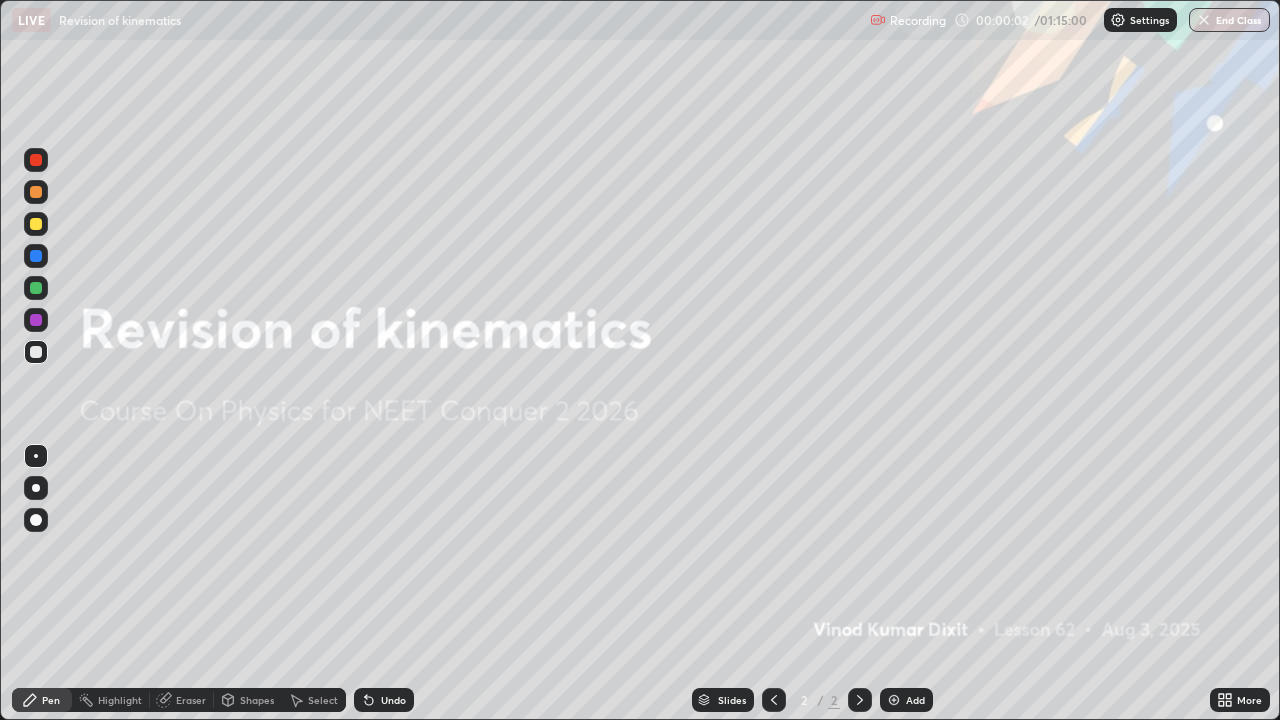 click at bounding box center (894, 700) 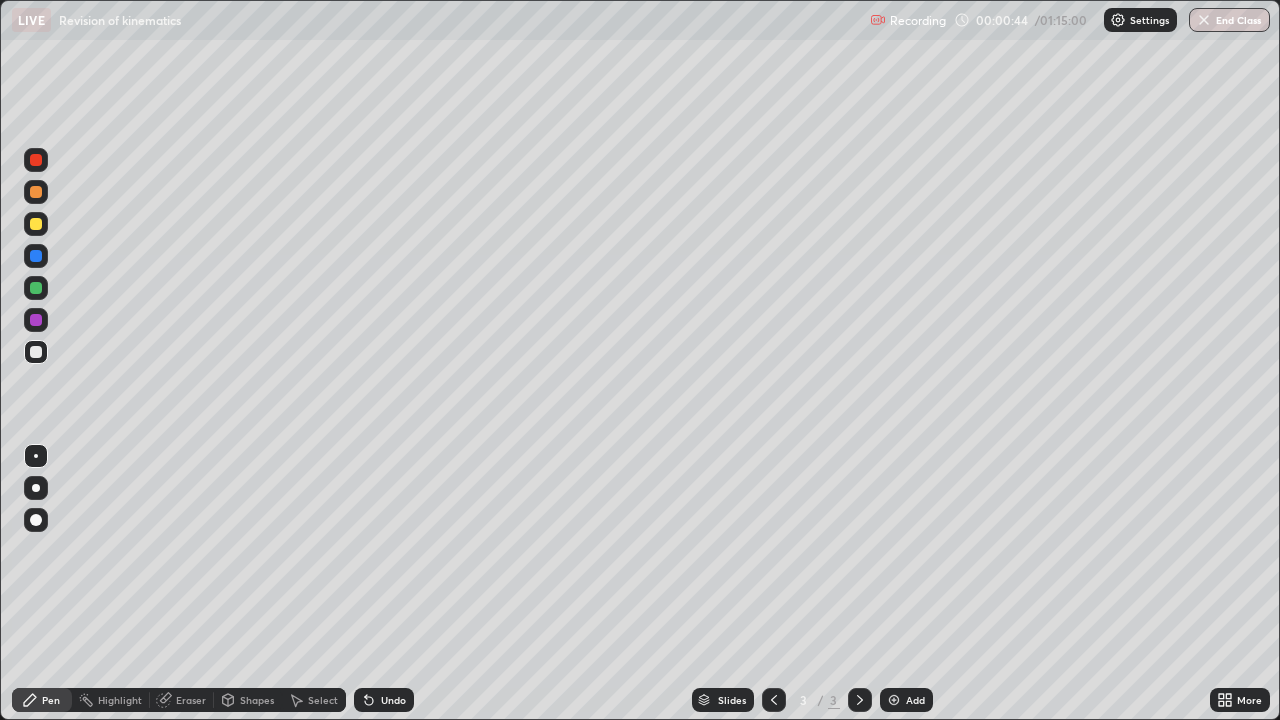 click at bounding box center (36, 224) 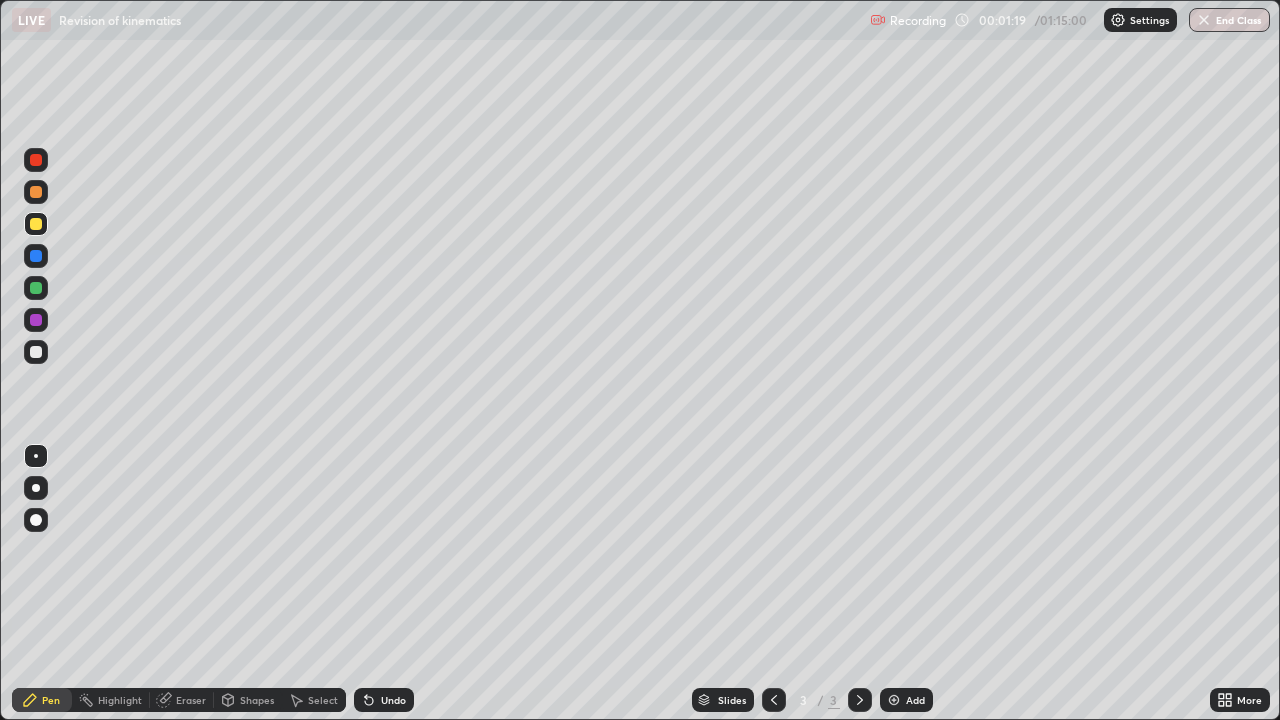 click at bounding box center (36, 352) 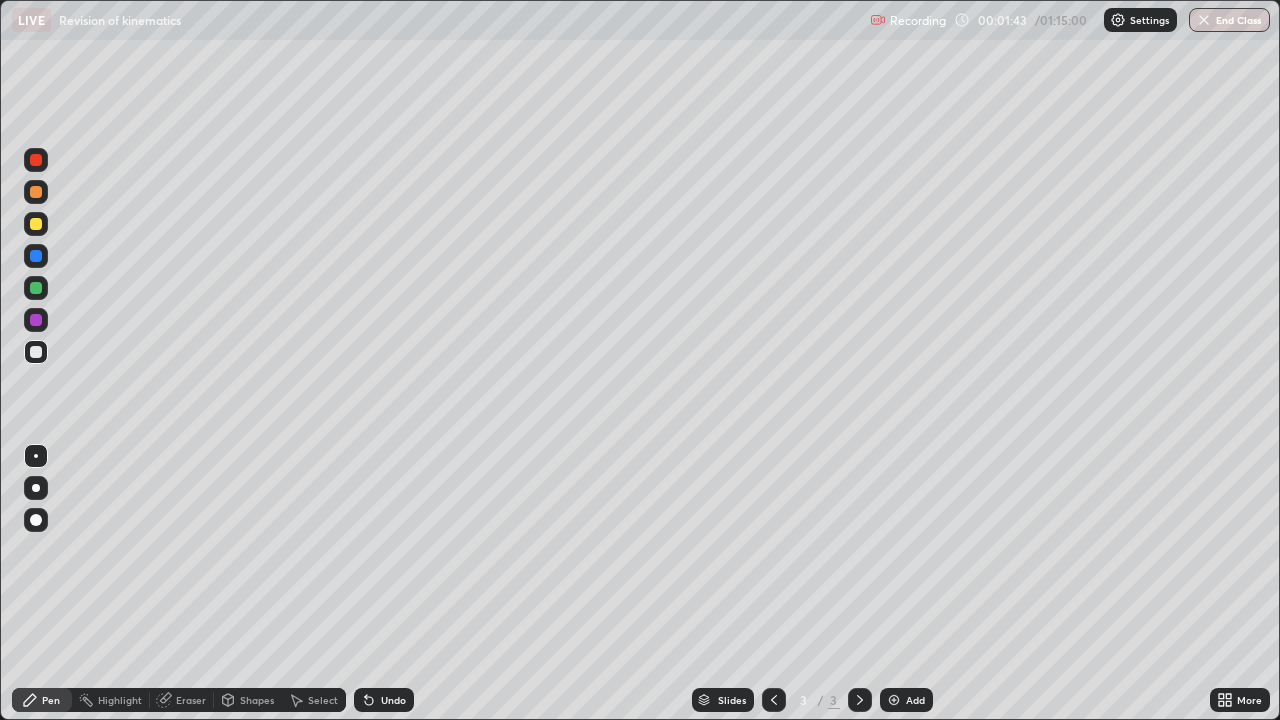click at bounding box center (36, 288) 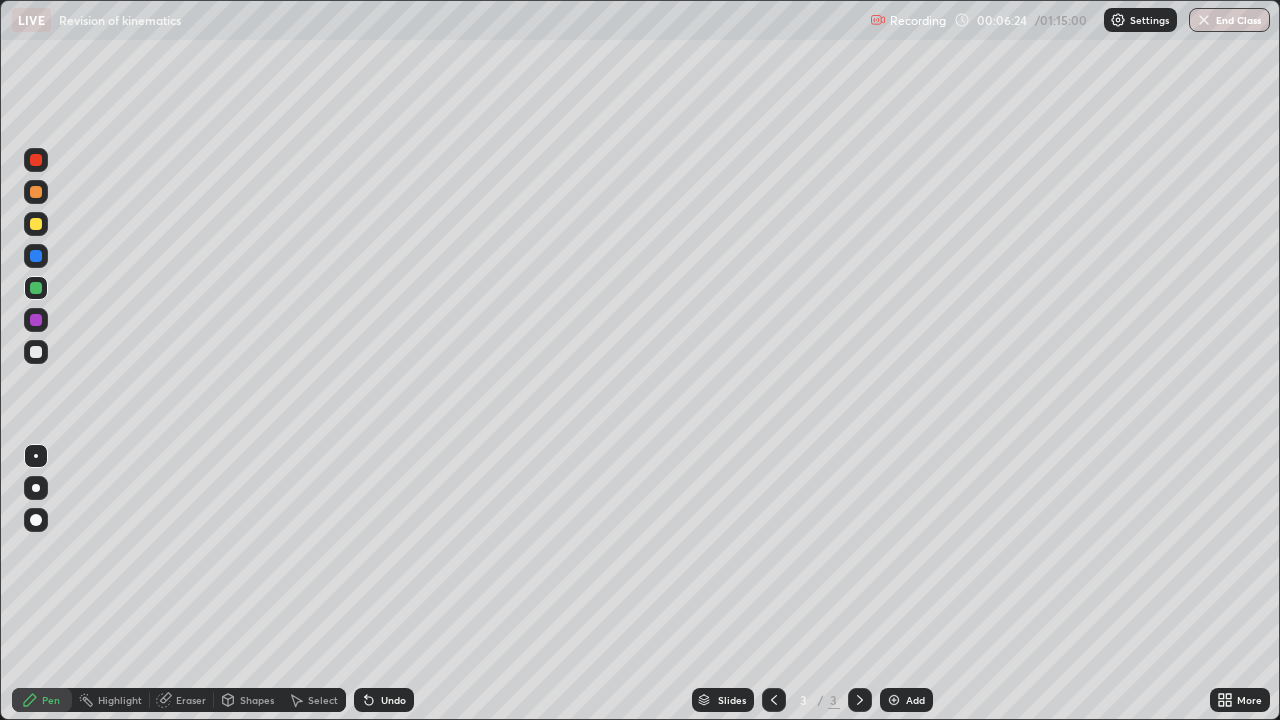 click on "Add" at bounding box center [906, 700] 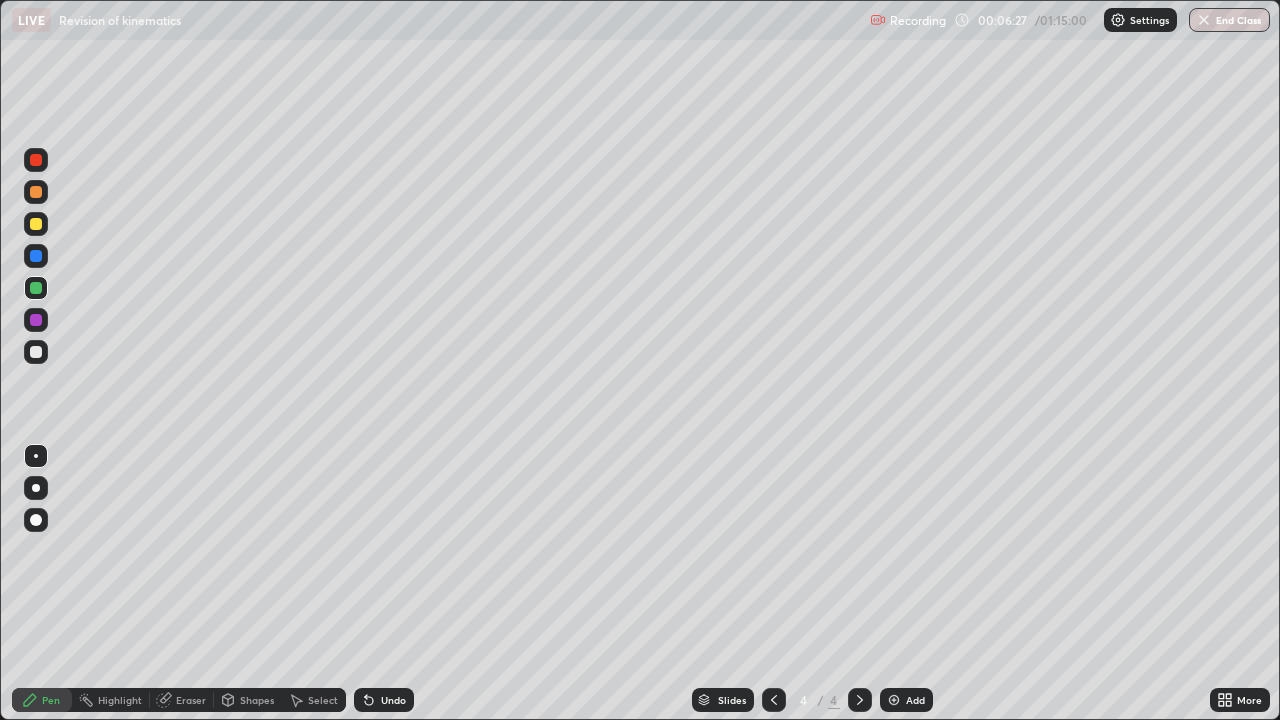 click at bounding box center [36, 224] 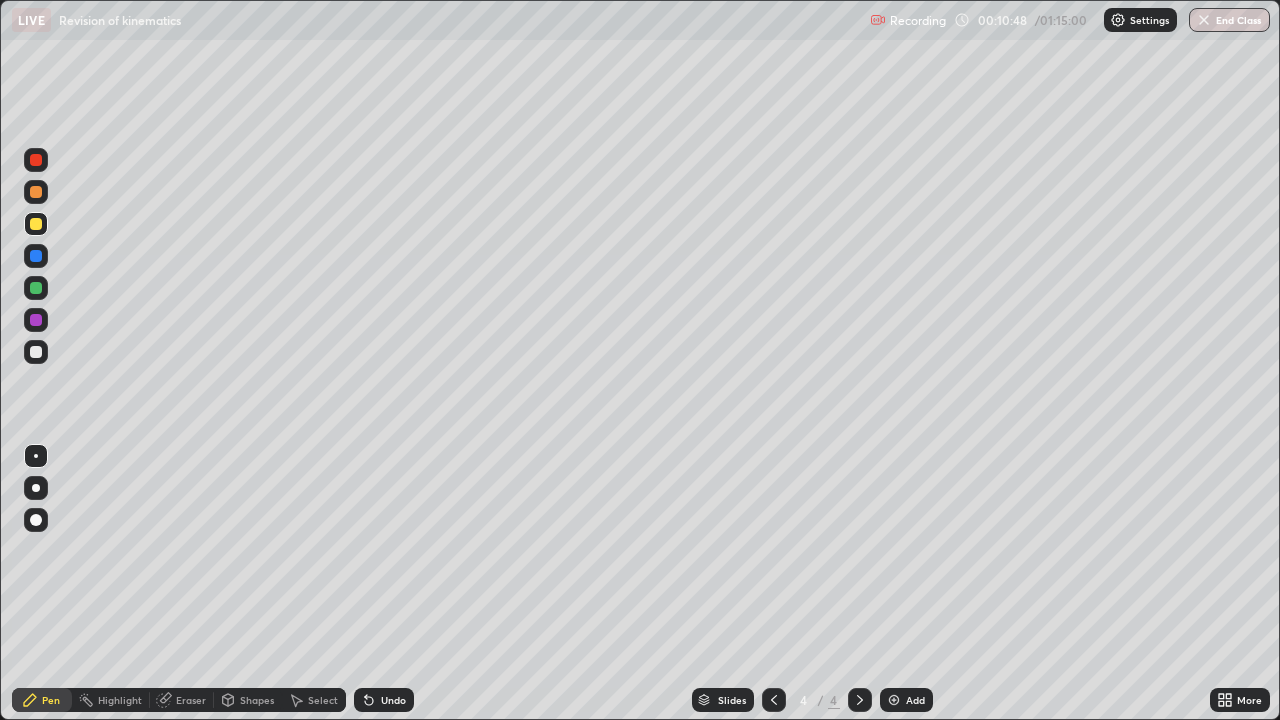 click 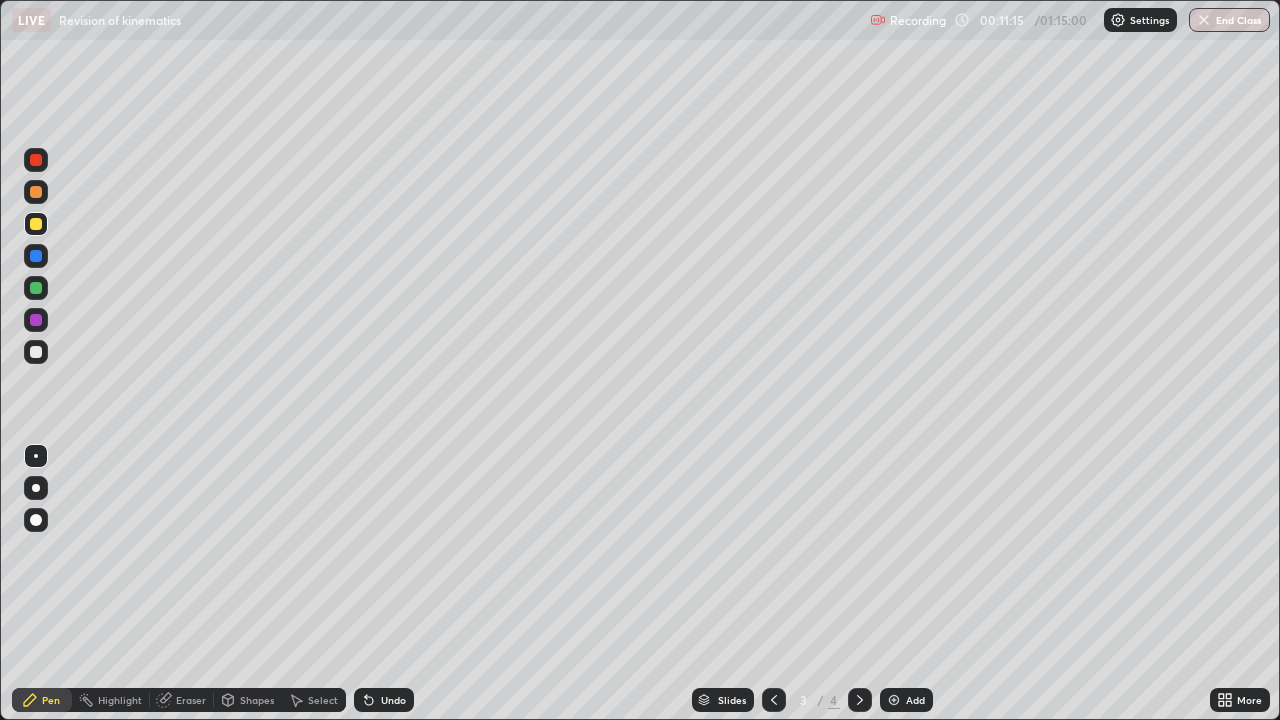 click 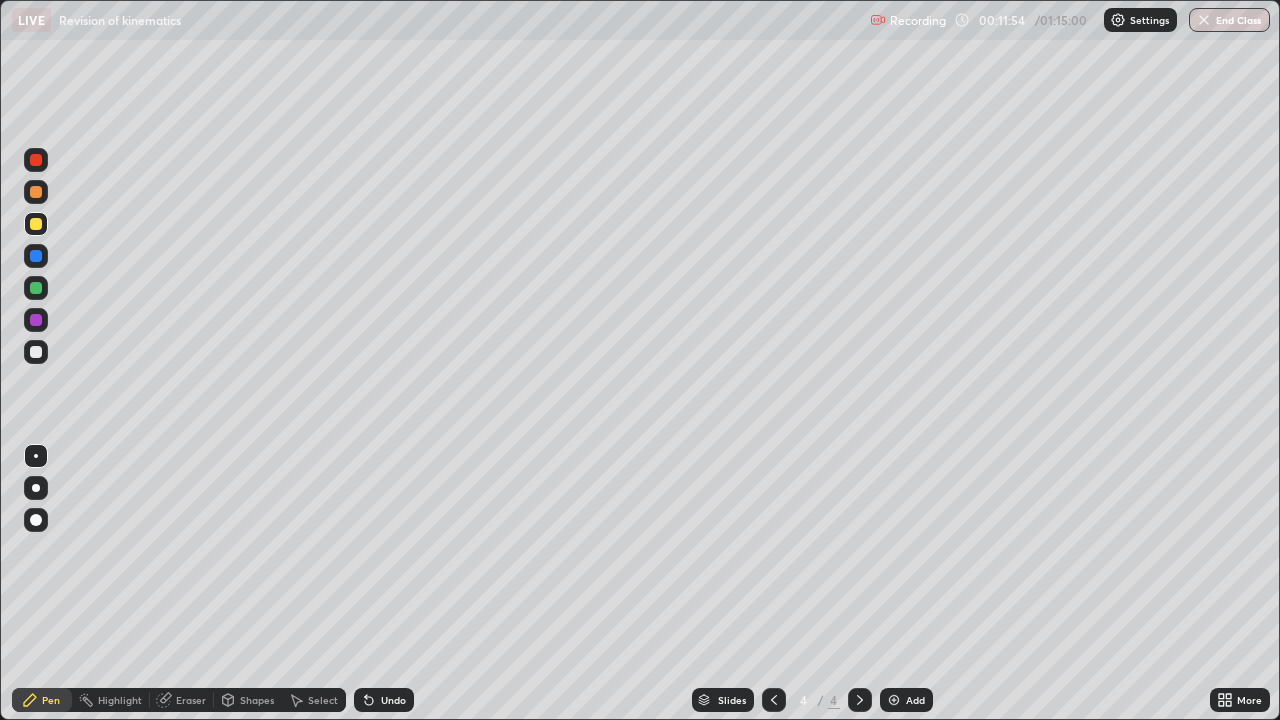 click on "Add" at bounding box center (915, 700) 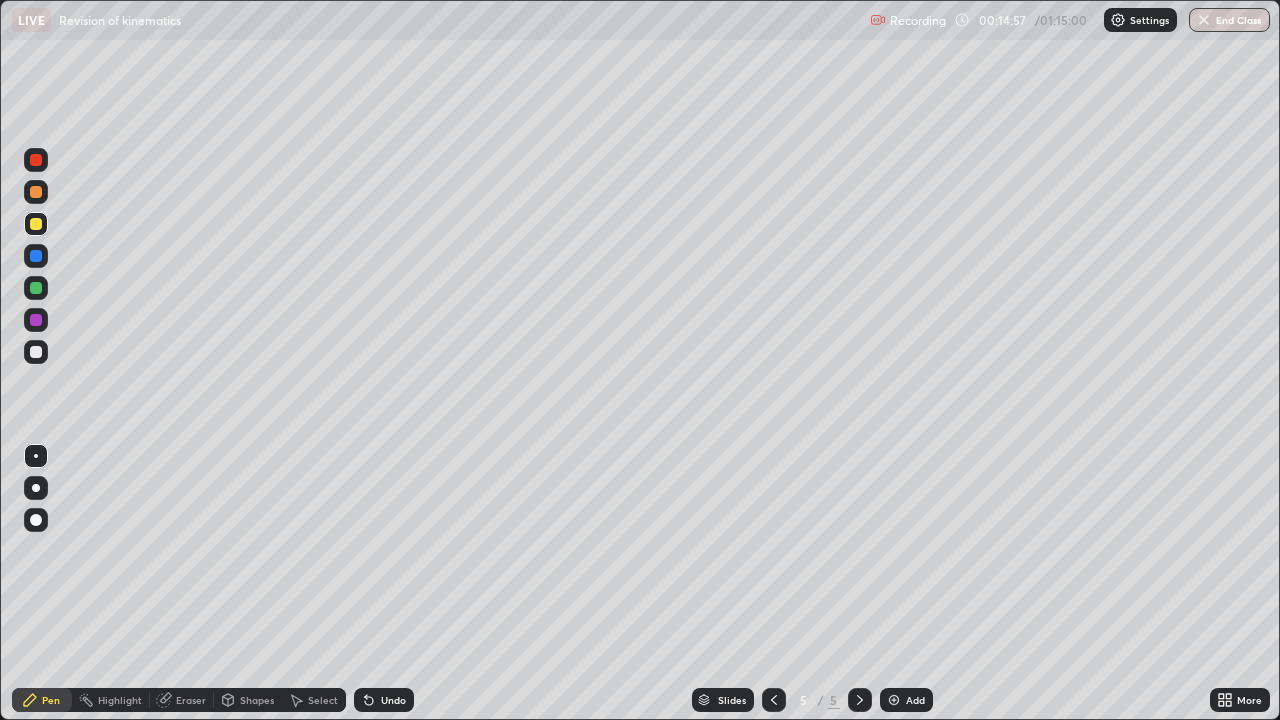 click at bounding box center [36, 352] 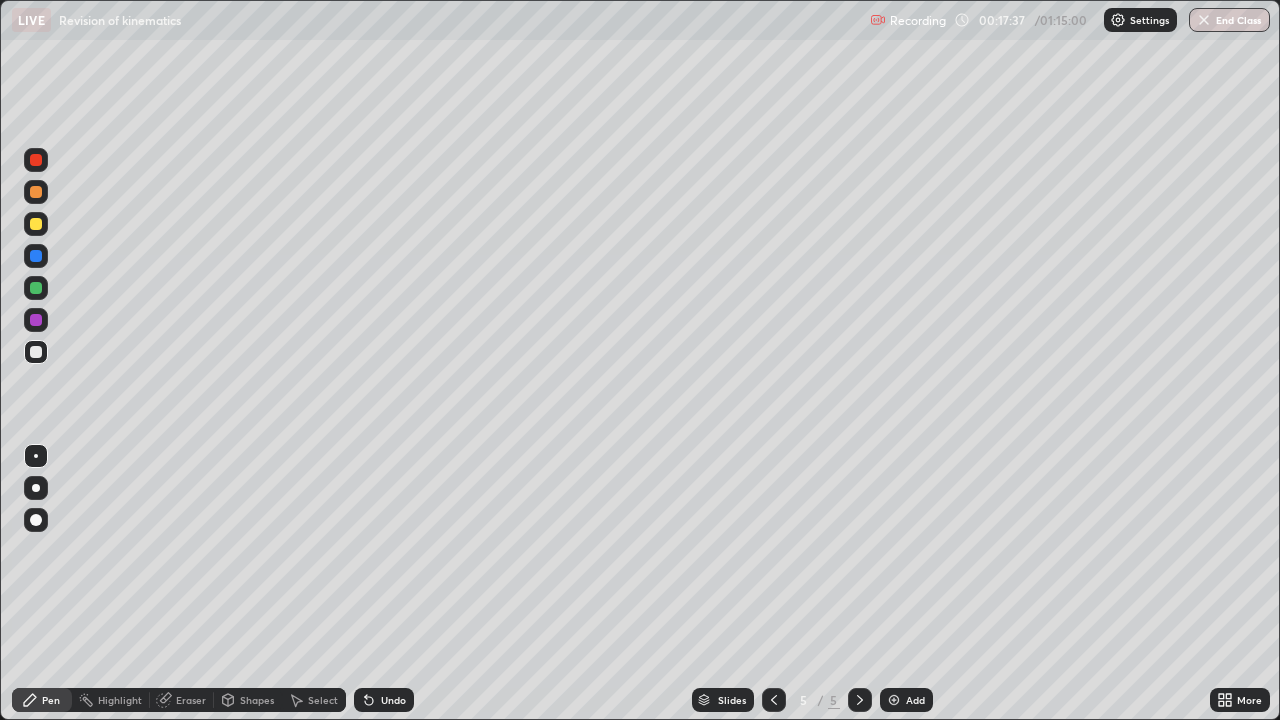 click on "Add" at bounding box center (906, 700) 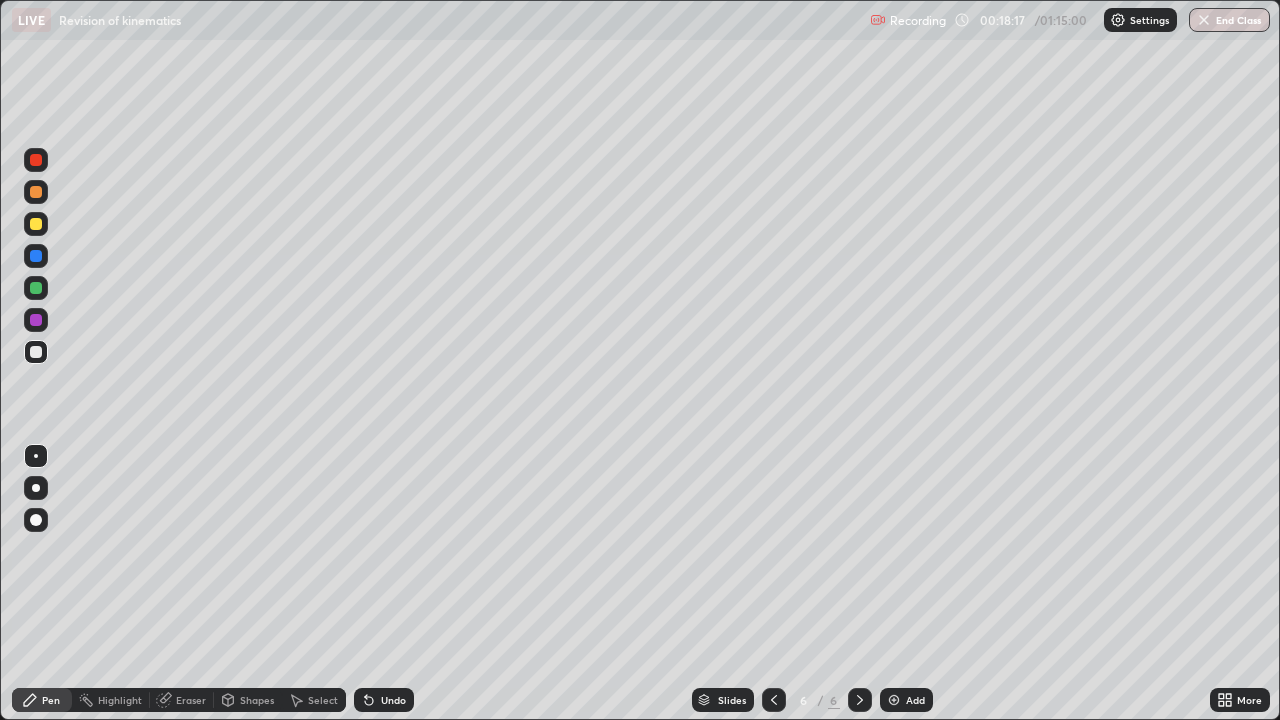 click at bounding box center [36, 224] 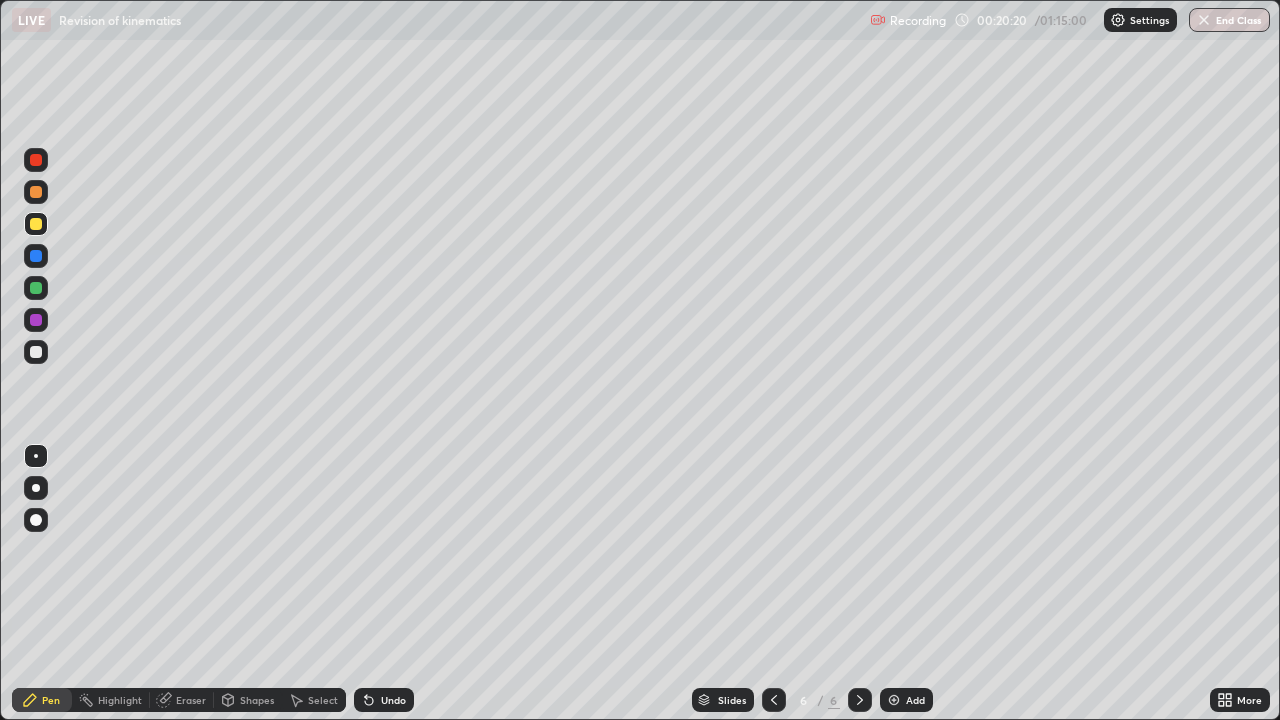 click on "Add" at bounding box center (915, 700) 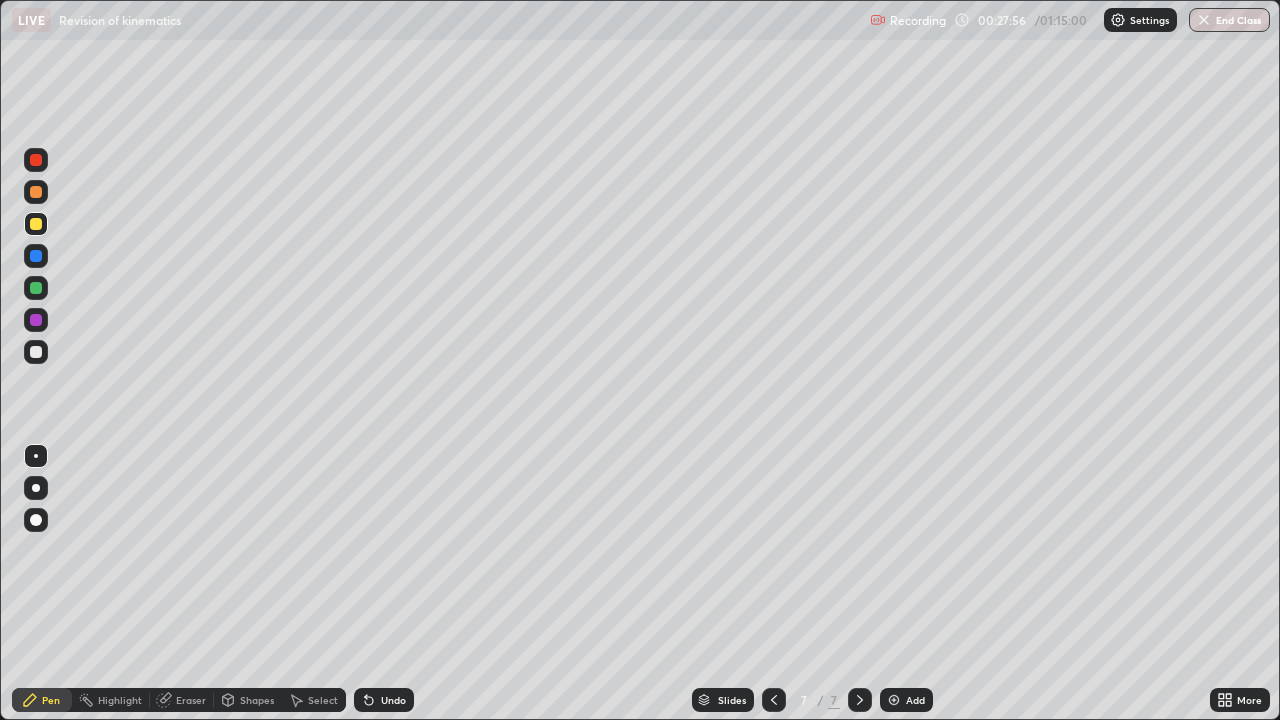click on "Add" at bounding box center (915, 700) 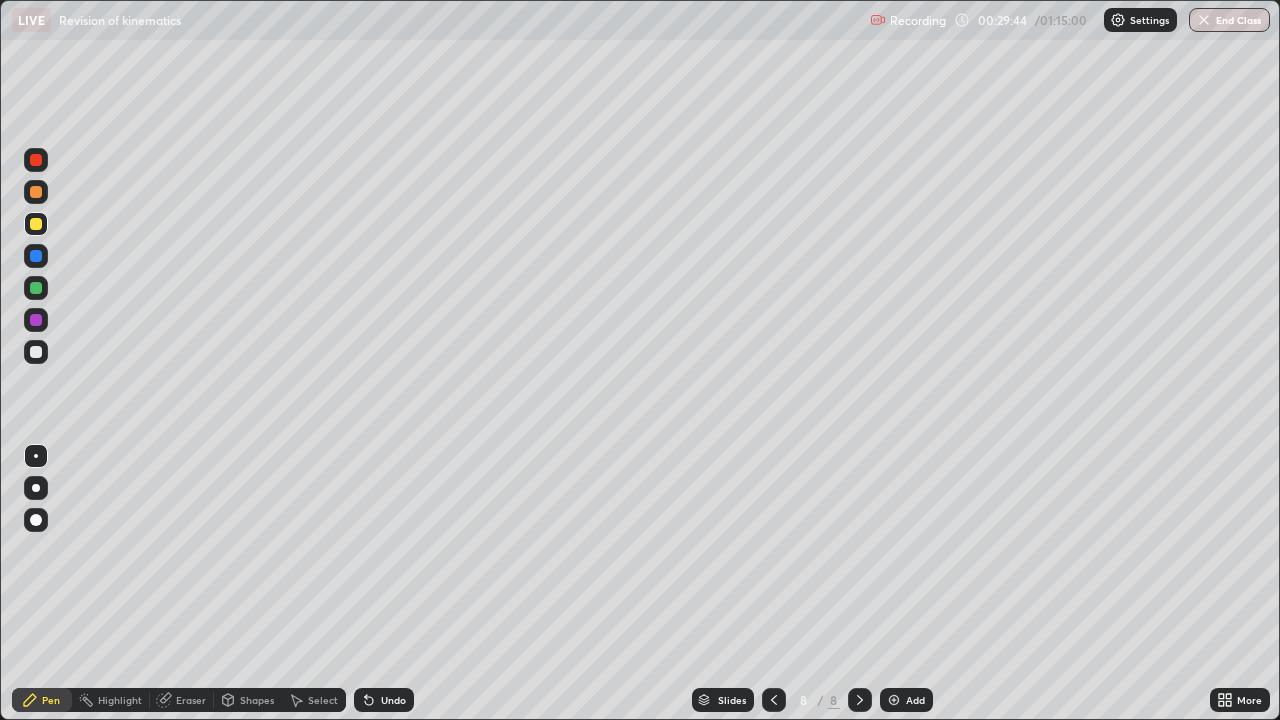 click at bounding box center (36, 352) 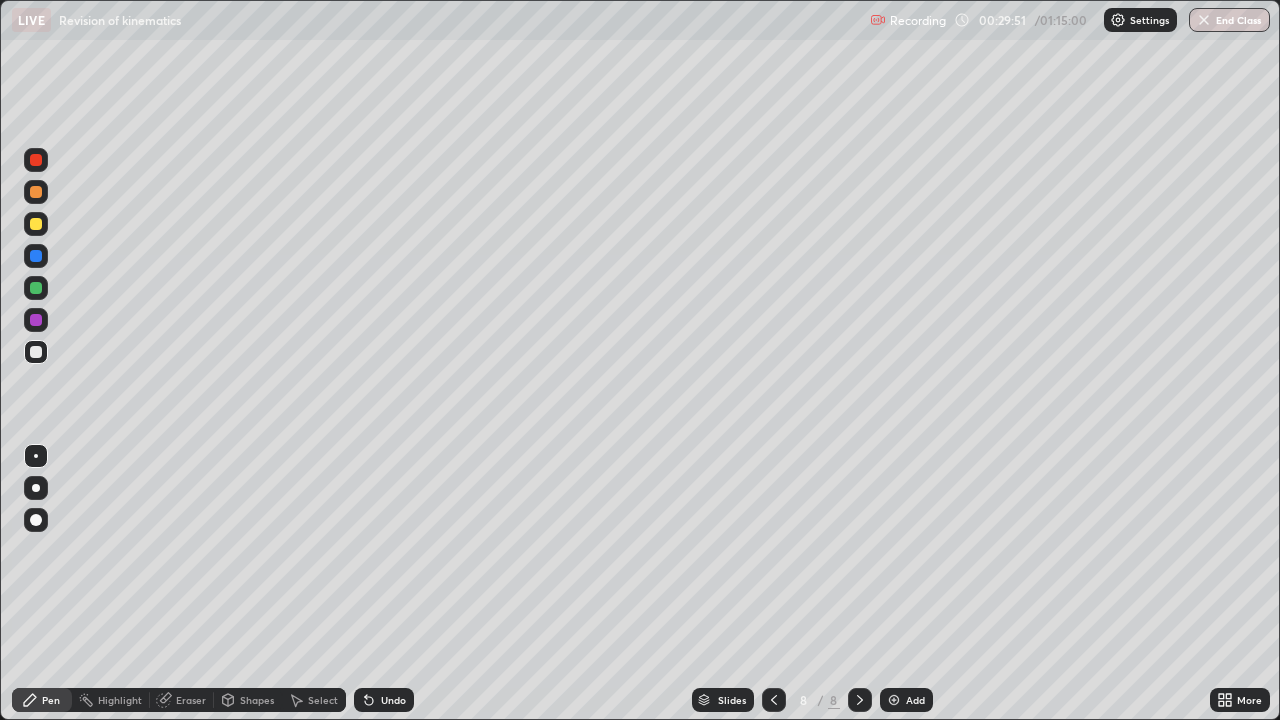 click at bounding box center [36, 288] 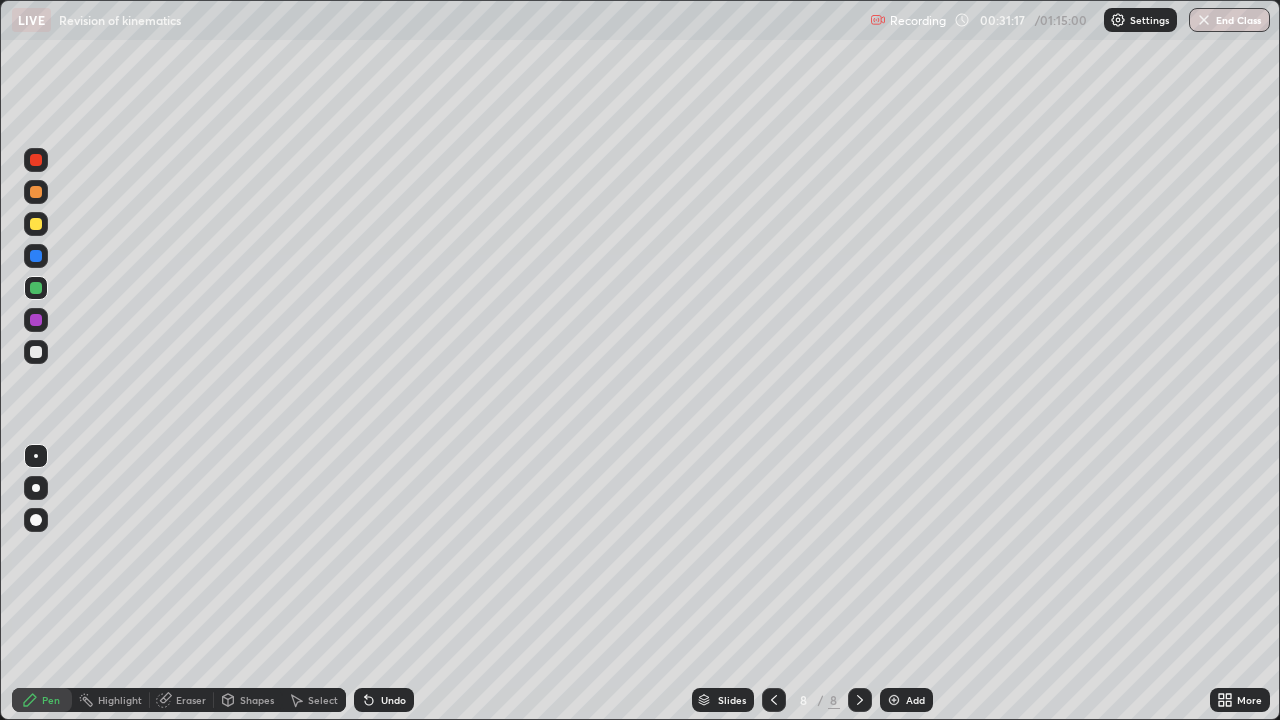 click on "Add" at bounding box center (915, 700) 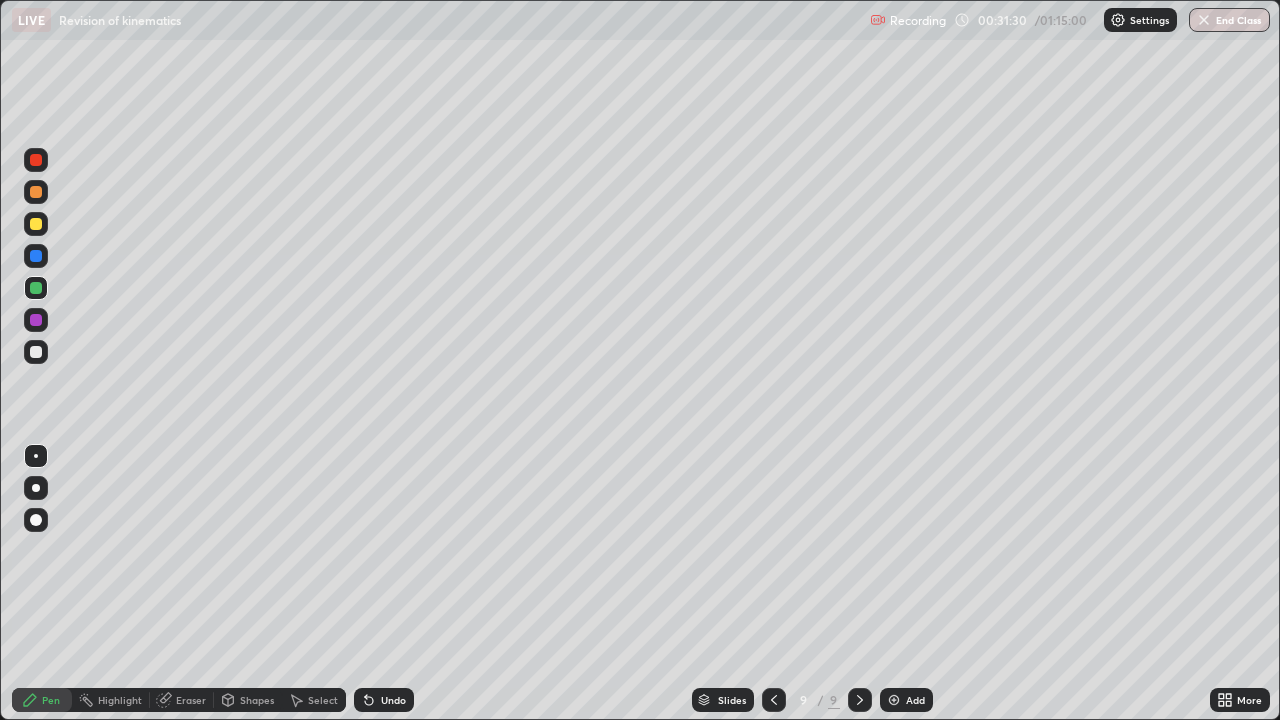 click at bounding box center [36, 224] 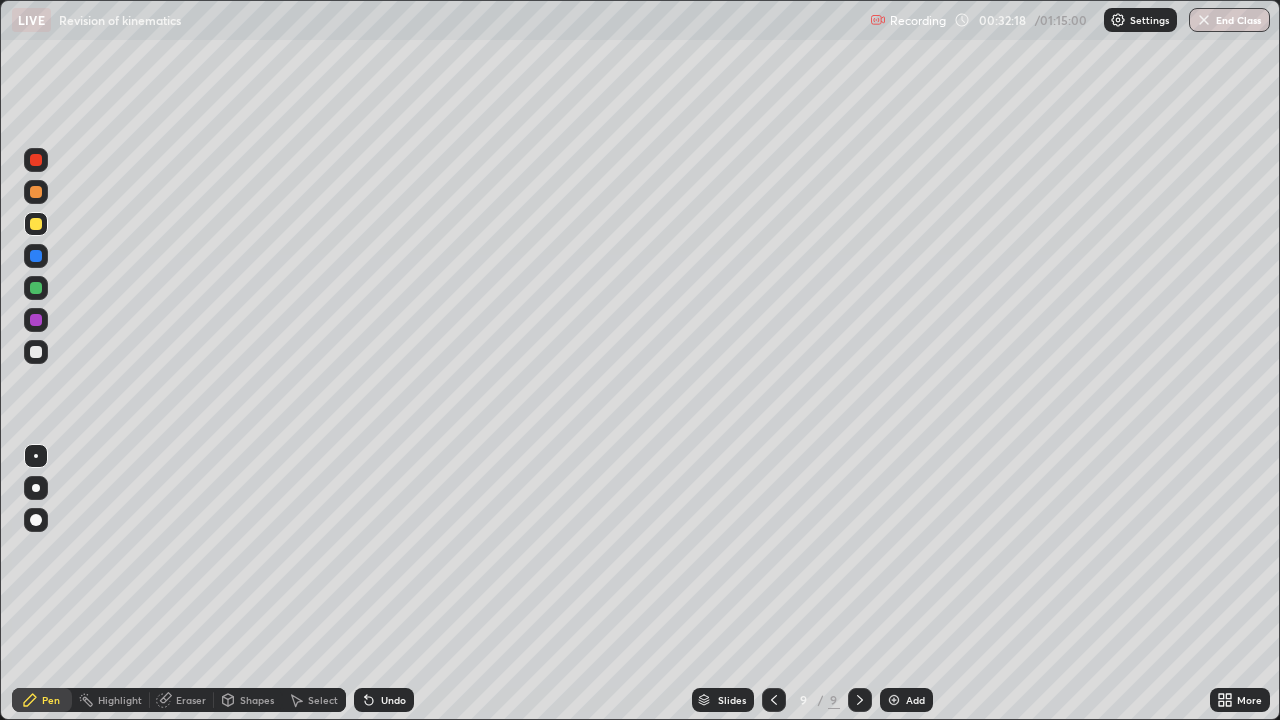 click on "Eraser" at bounding box center [191, 700] 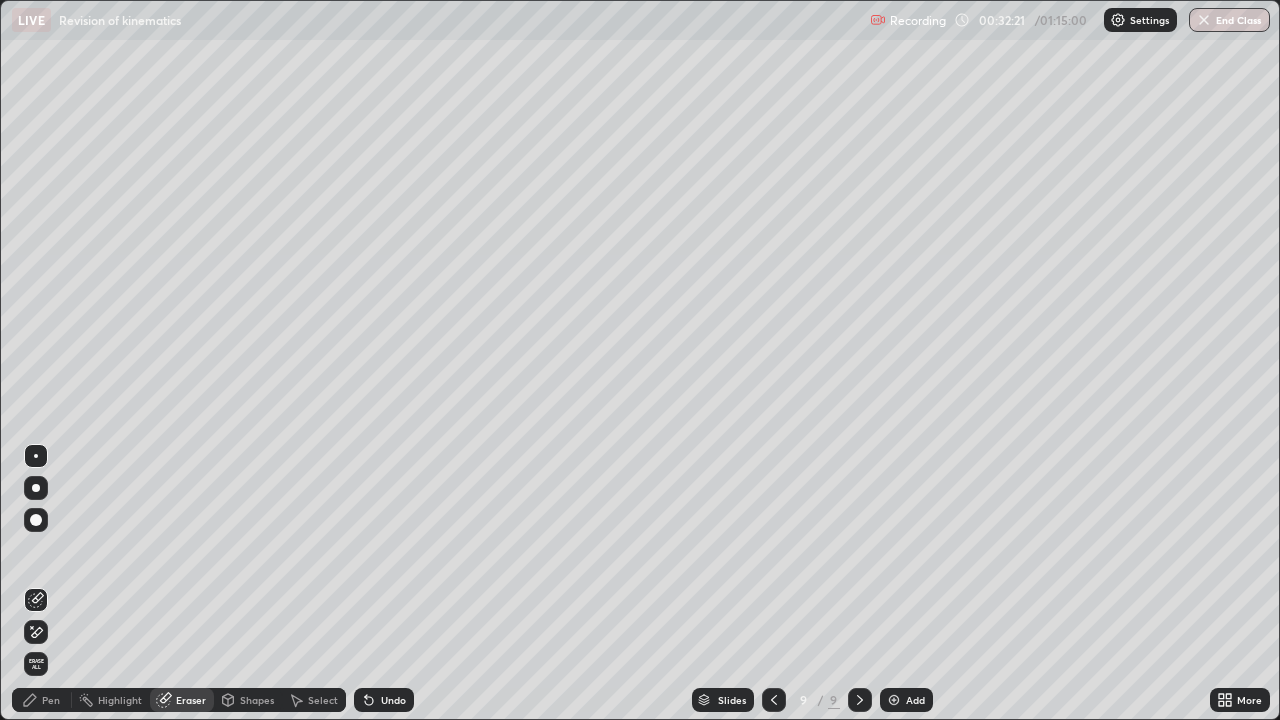 click on "Pen" at bounding box center [51, 700] 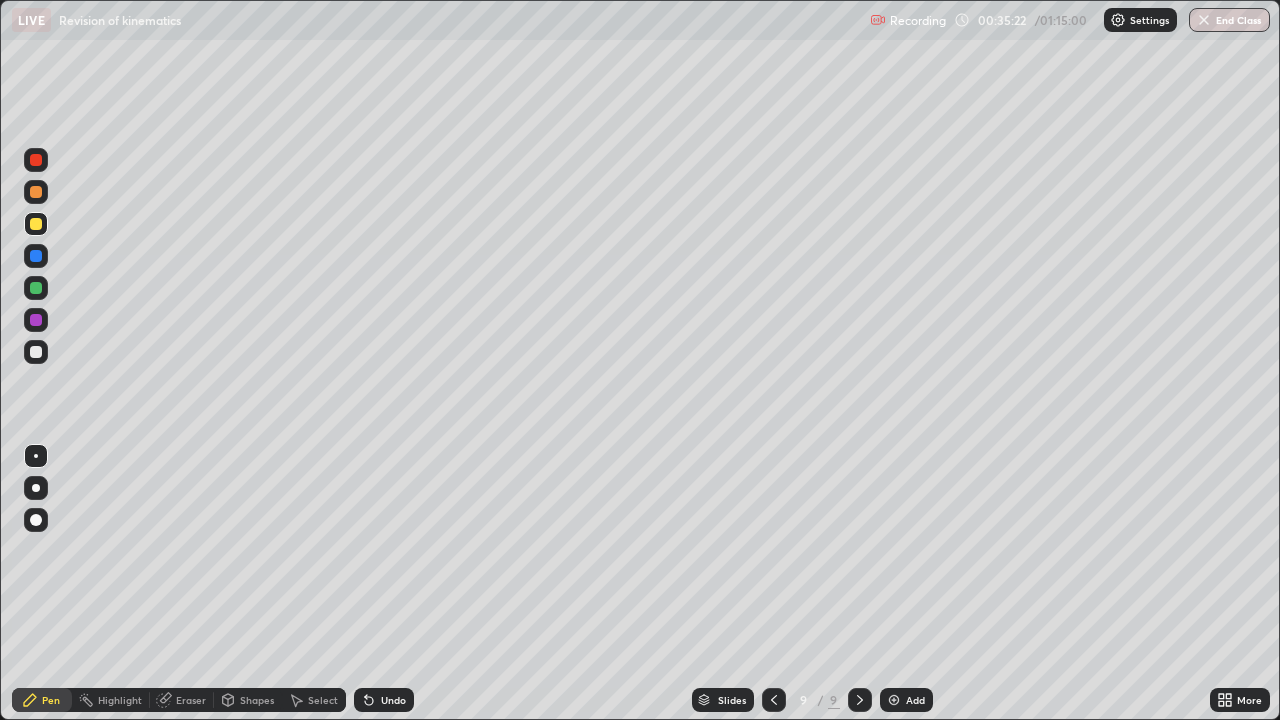 click on "Add" at bounding box center (906, 700) 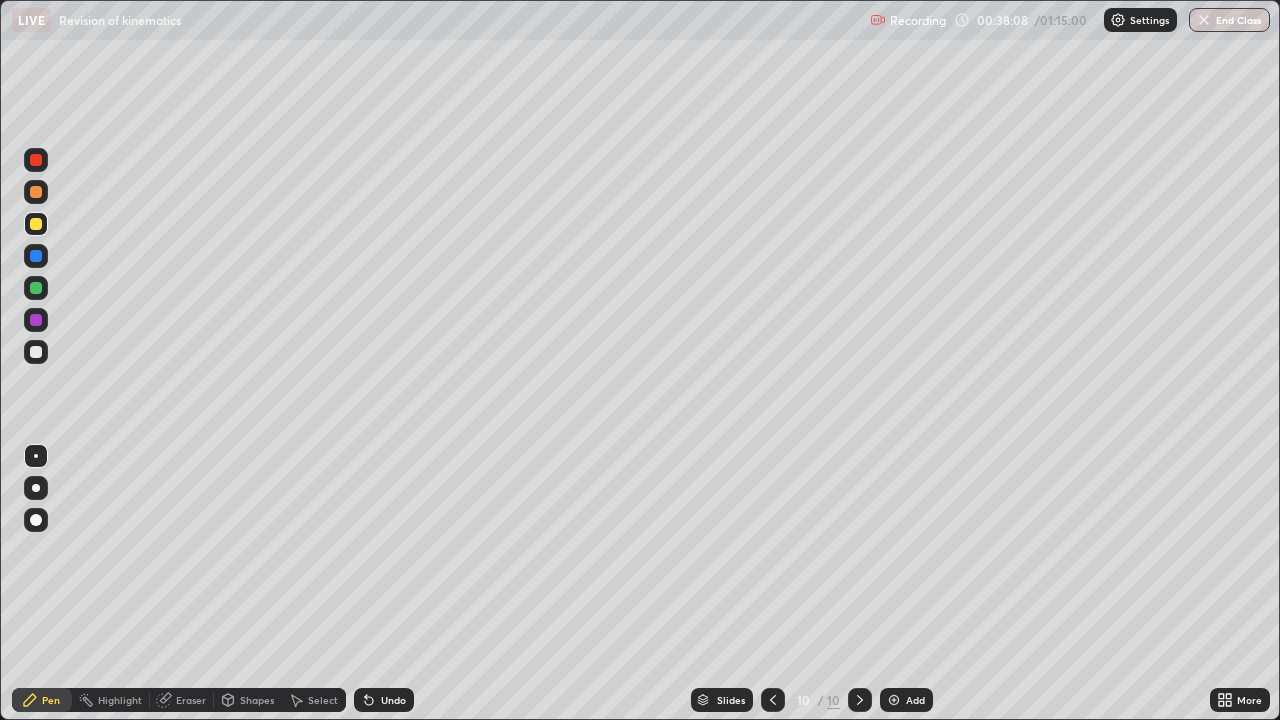 click on "Add" at bounding box center [915, 700] 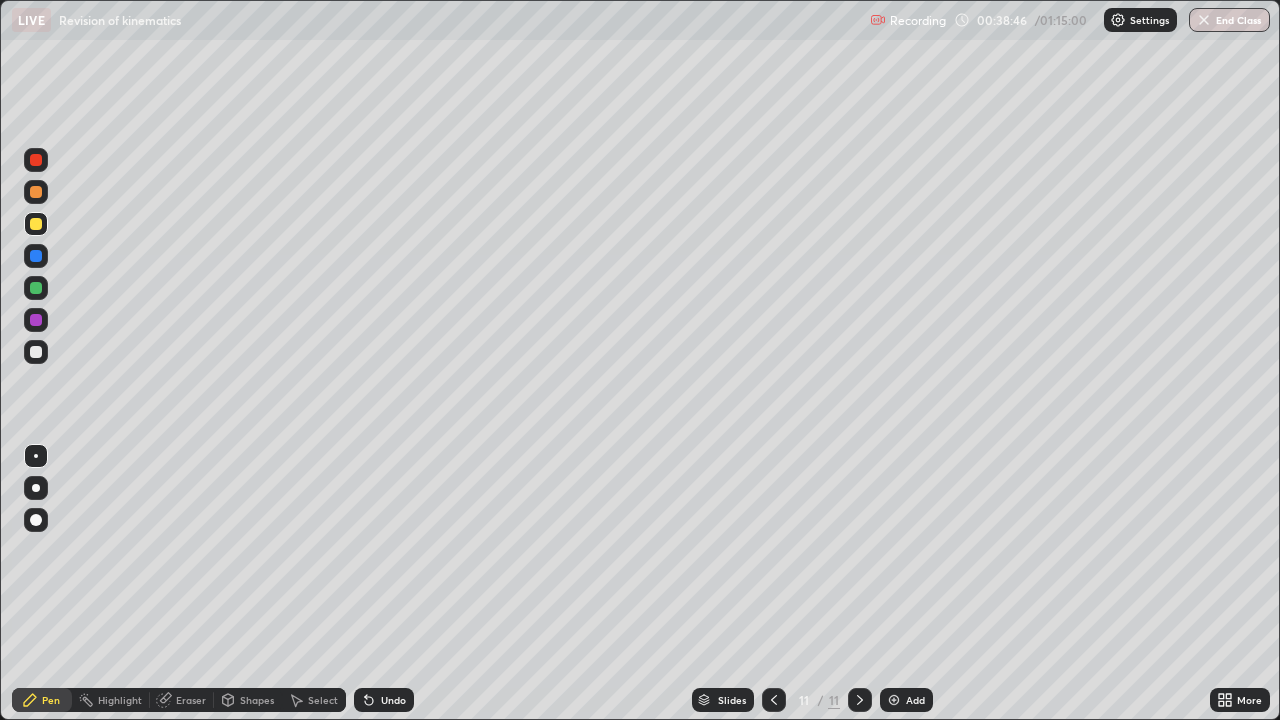 click at bounding box center [36, 288] 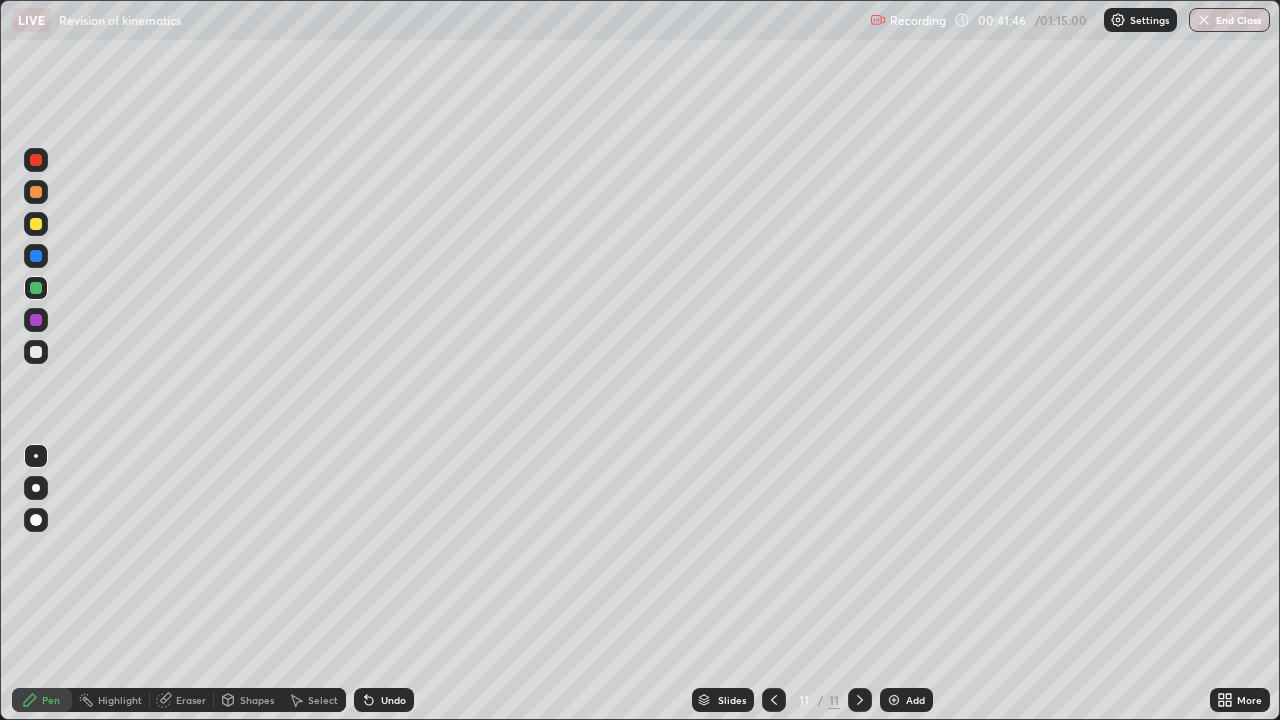 click on "Add" at bounding box center [915, 700] 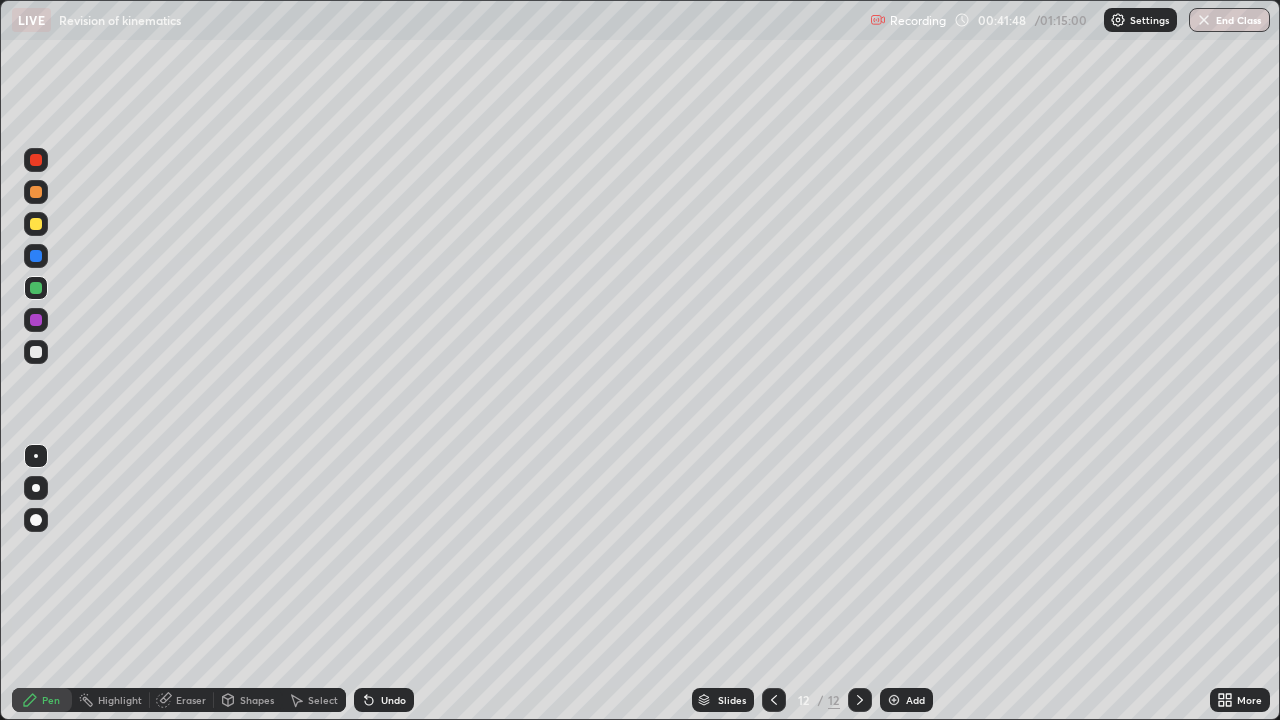 click at bounding box center [36, 224] 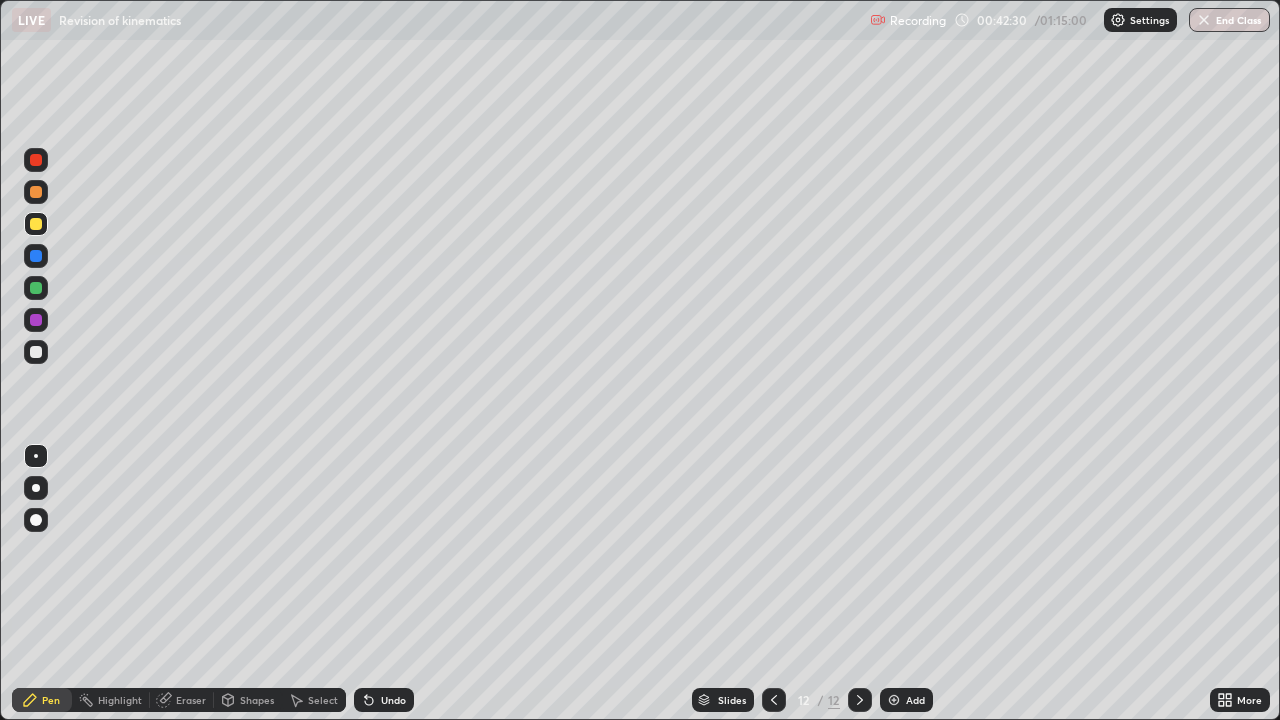 click on "Shapes" at bounding box center (257, 700) 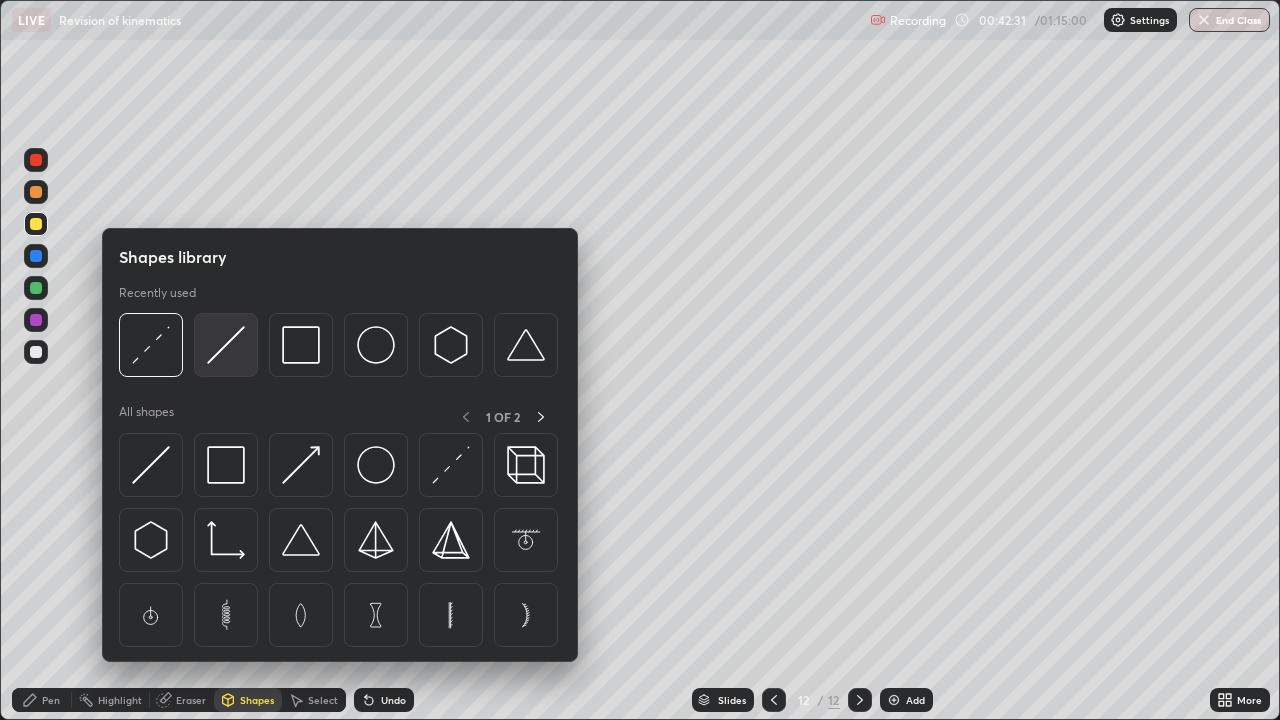 click at bounding box center (226, 345) 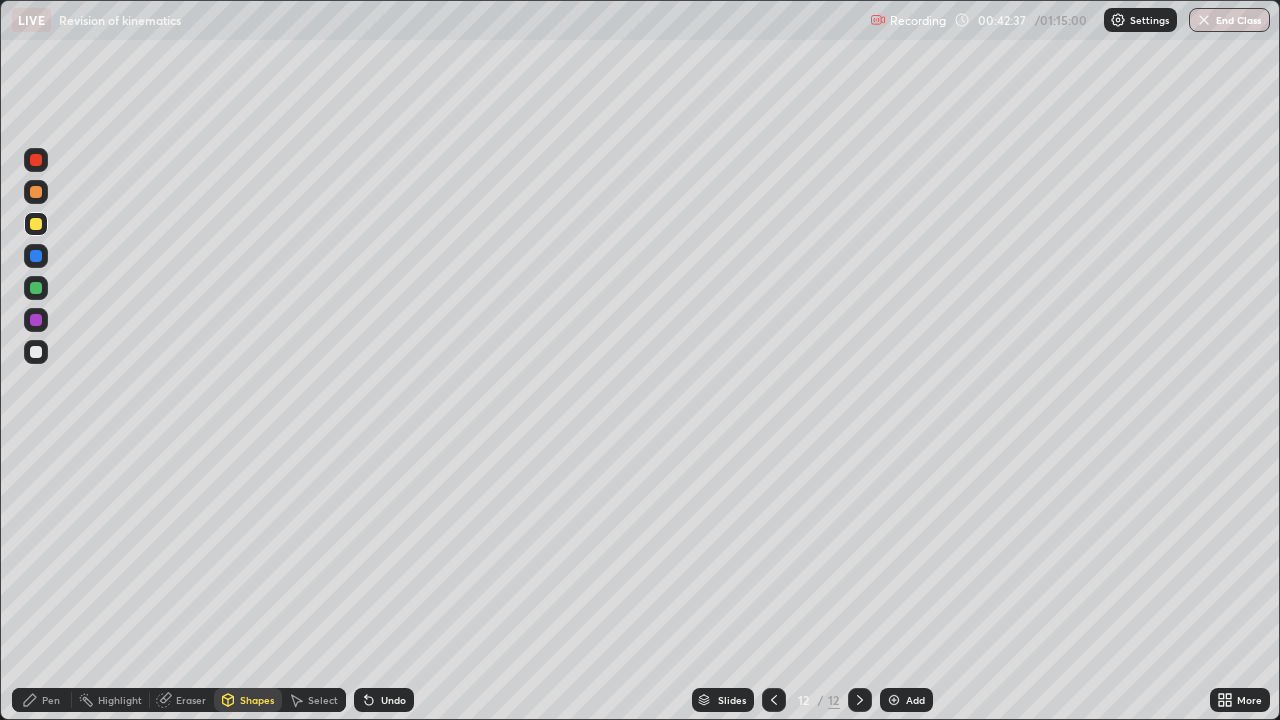 click on "Pen" at bounding box center [51, 700] 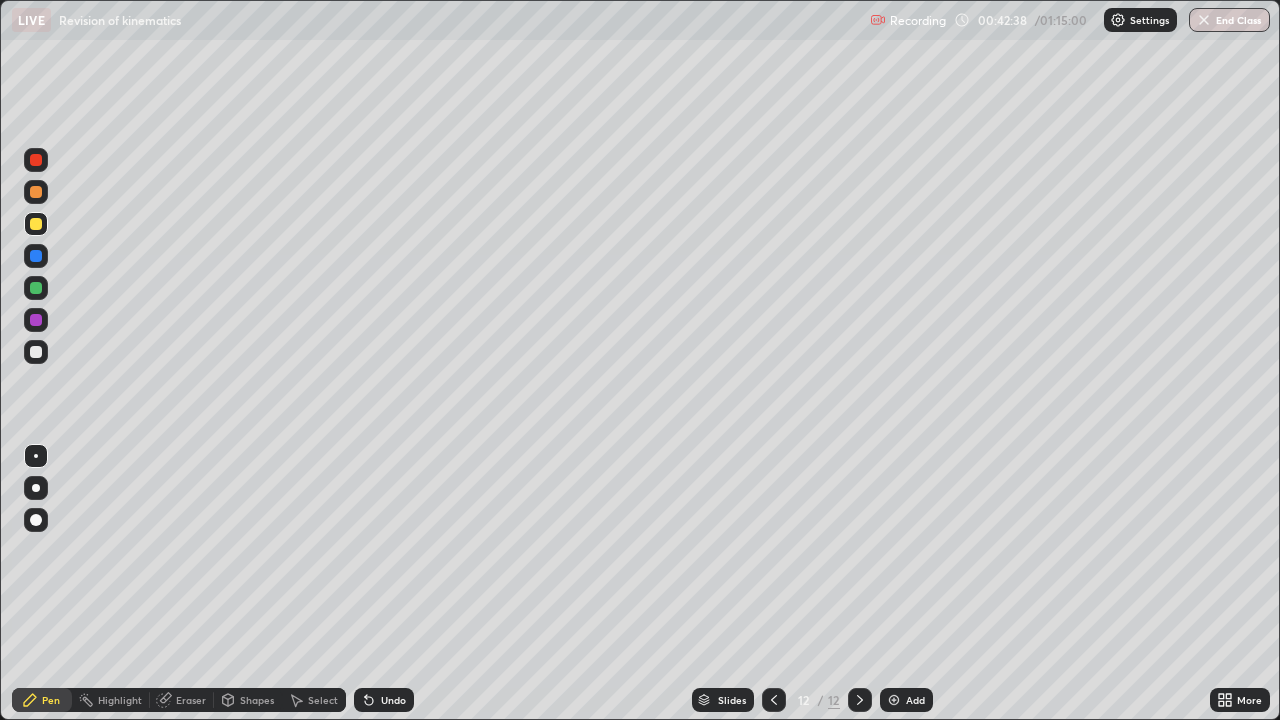 click at bounding box center (36, 288) 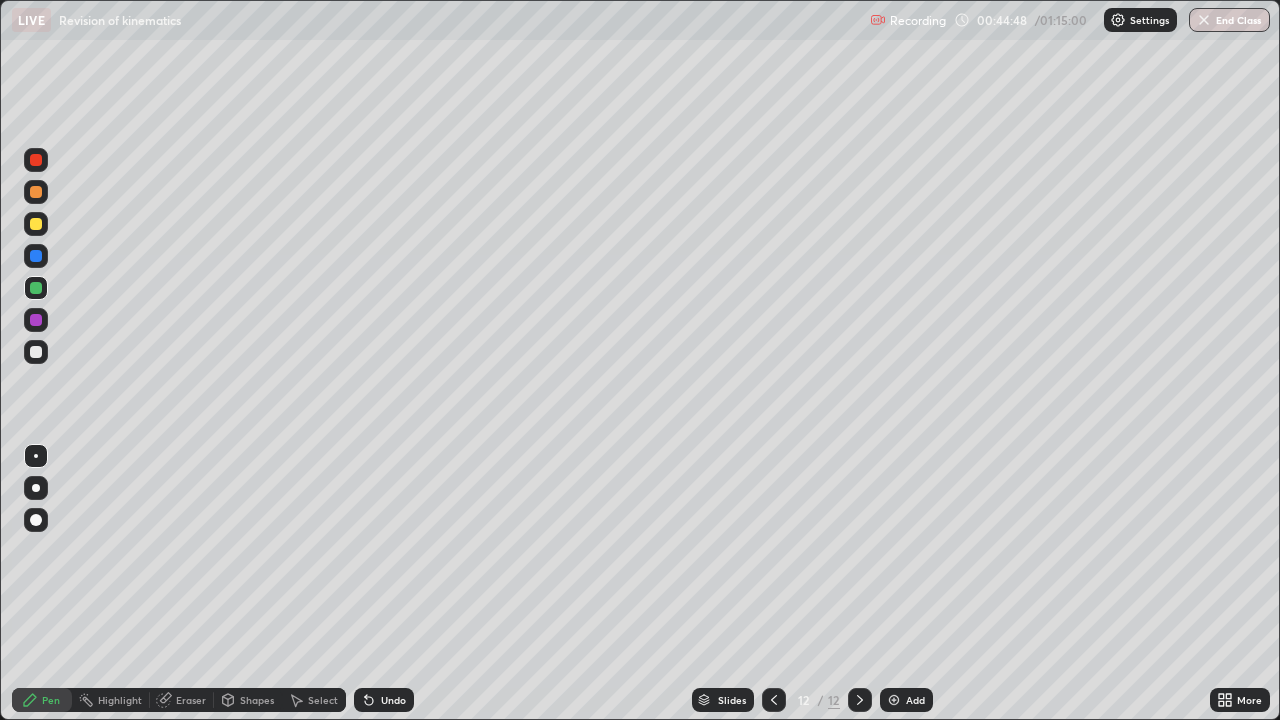 click at bounding box center [36, 224] 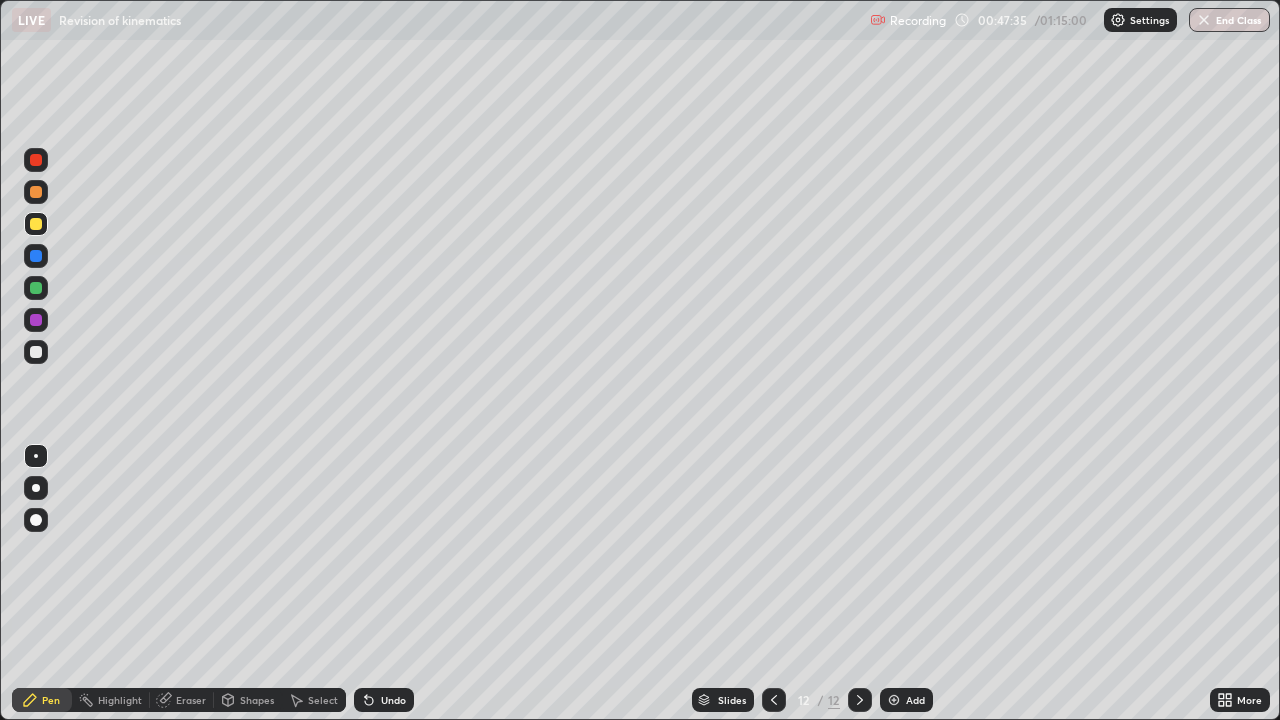 click at bounding box center (36, 288) 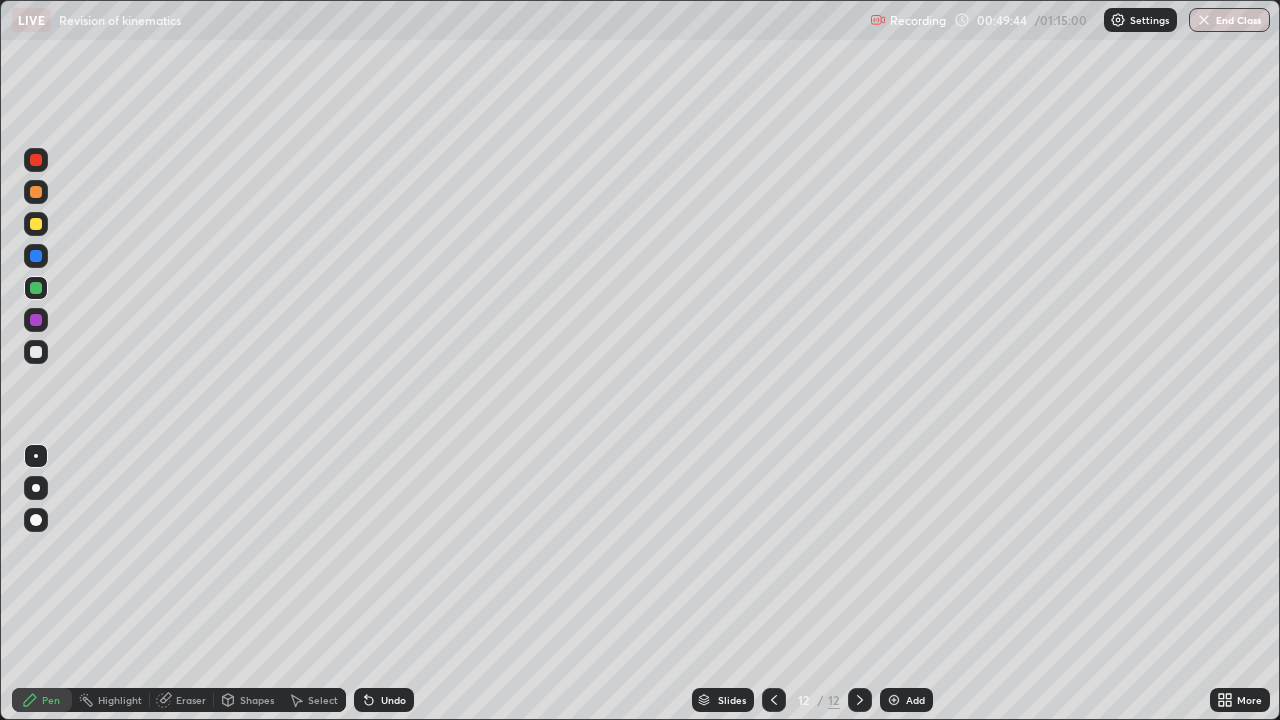 click on "Add" at bounding box center (906, 700) 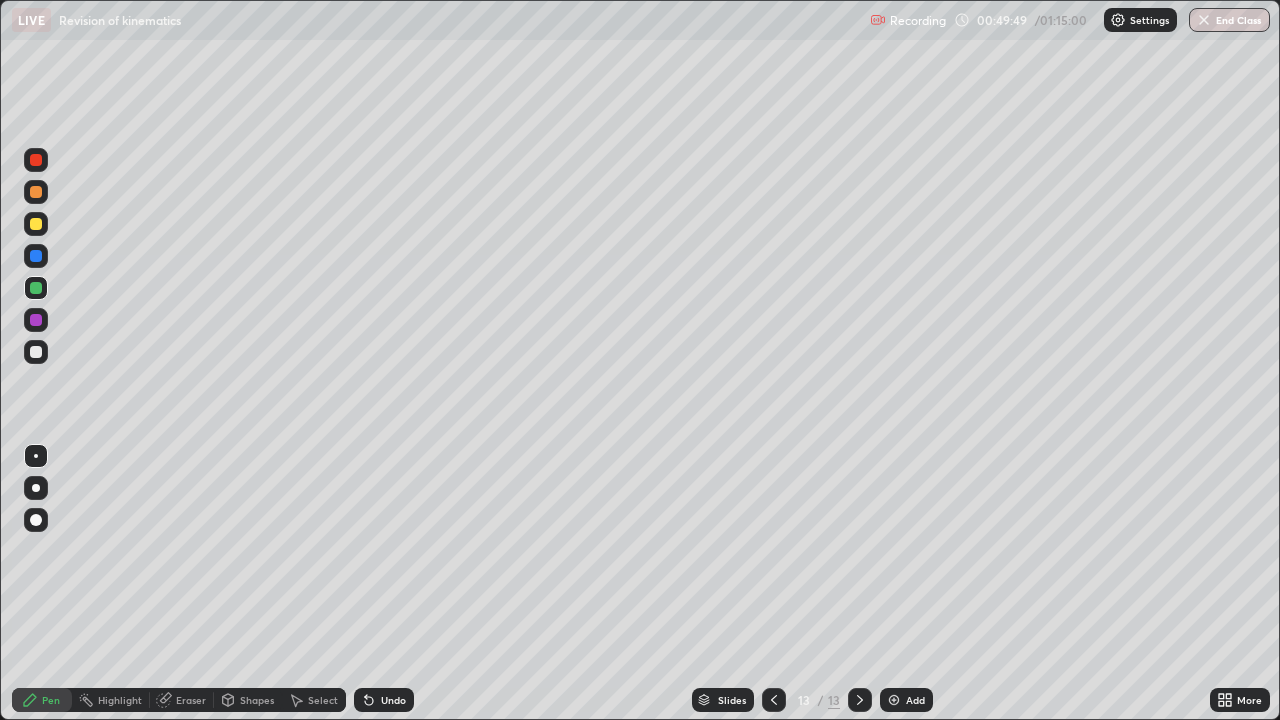 click at bounding box center [36, 224] 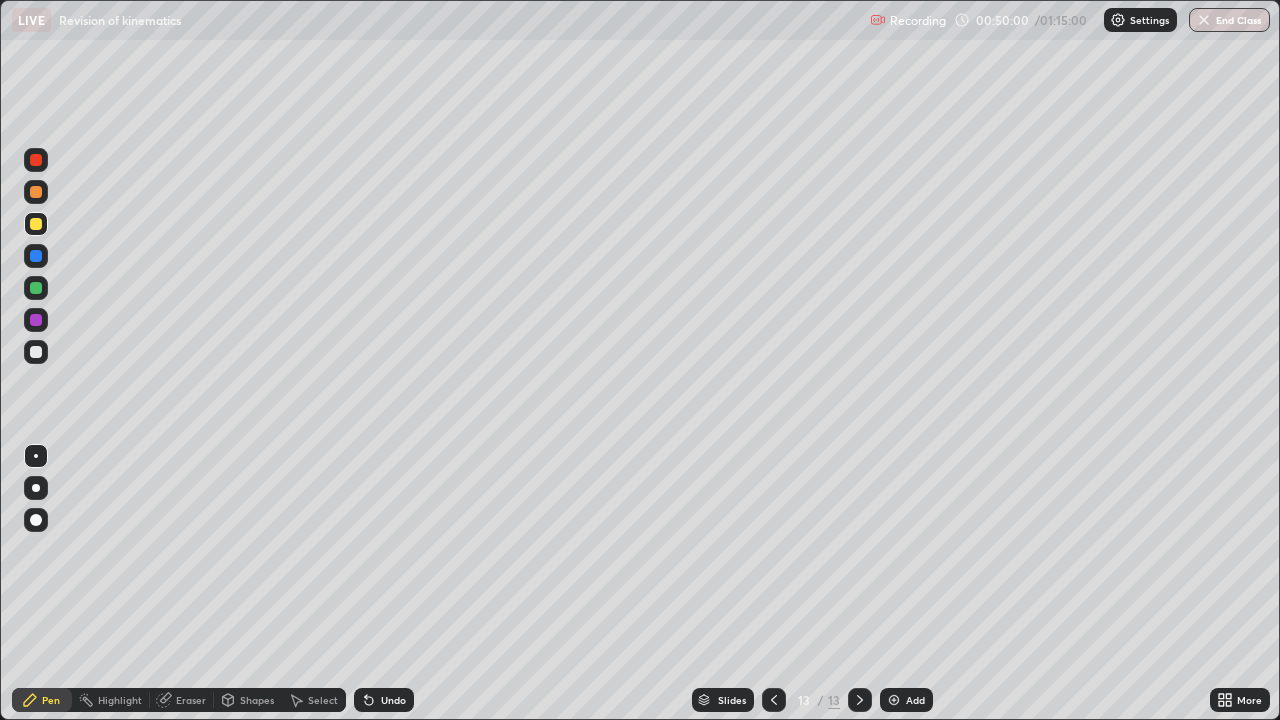 click on "Shapes" at bounding box center (257, 700) 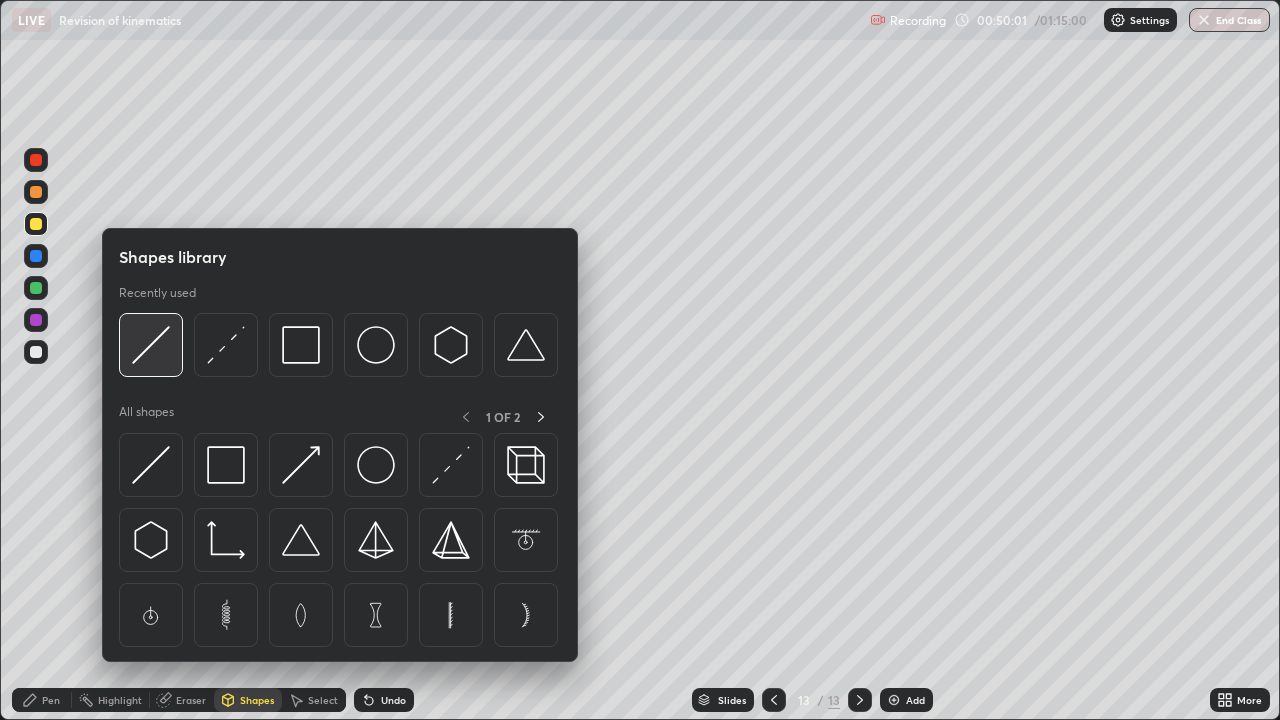 click at bounding box center (151, 345) 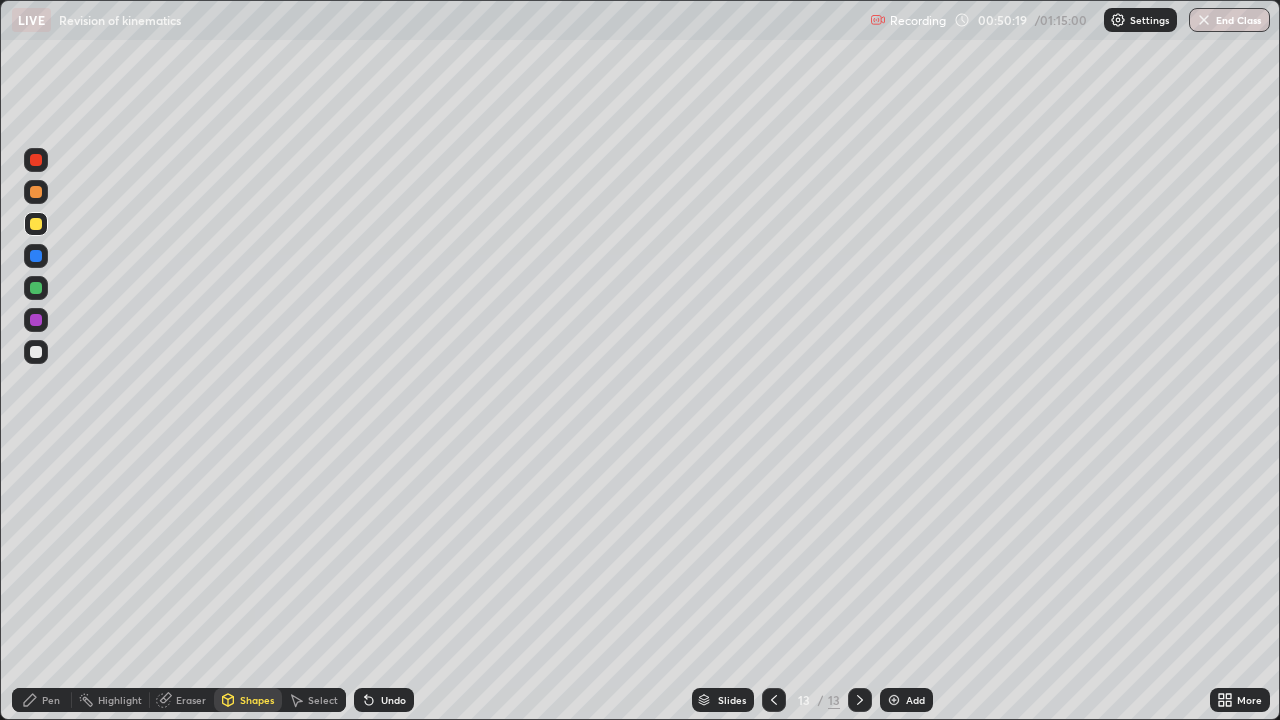 click on "Pen" at bounding box center [51, 700] 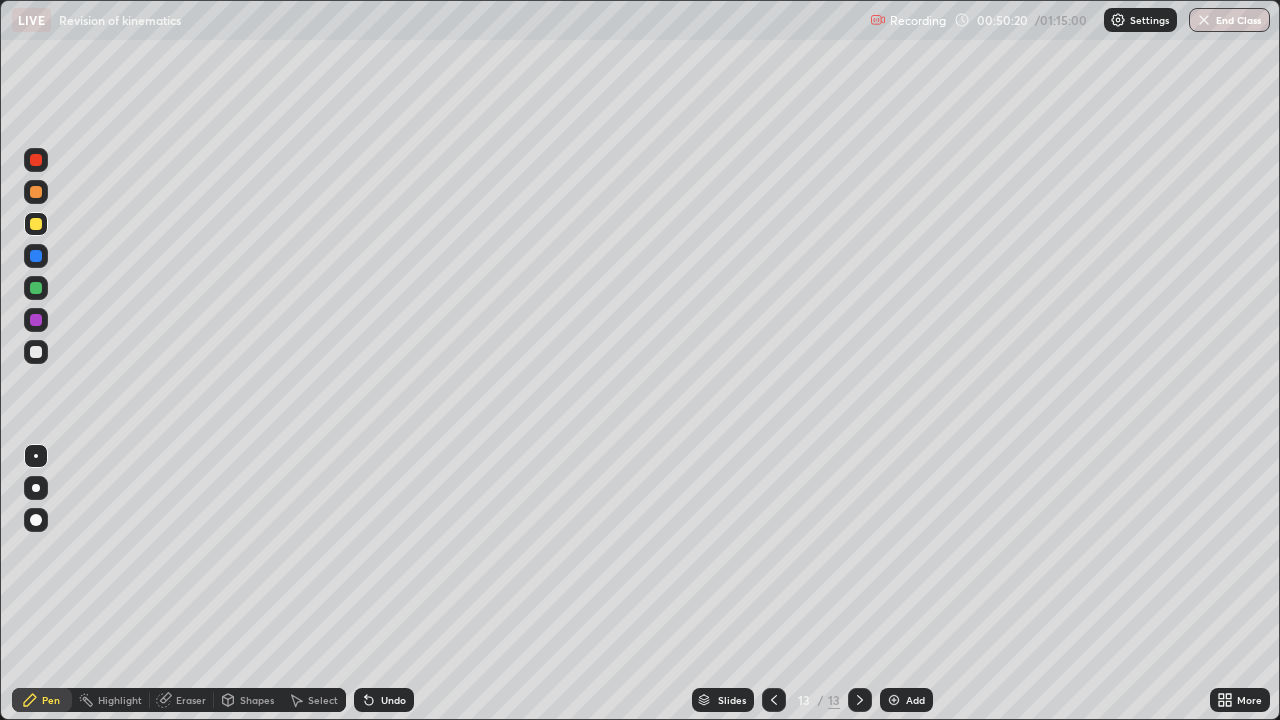 click at bounding box center [36, 288] 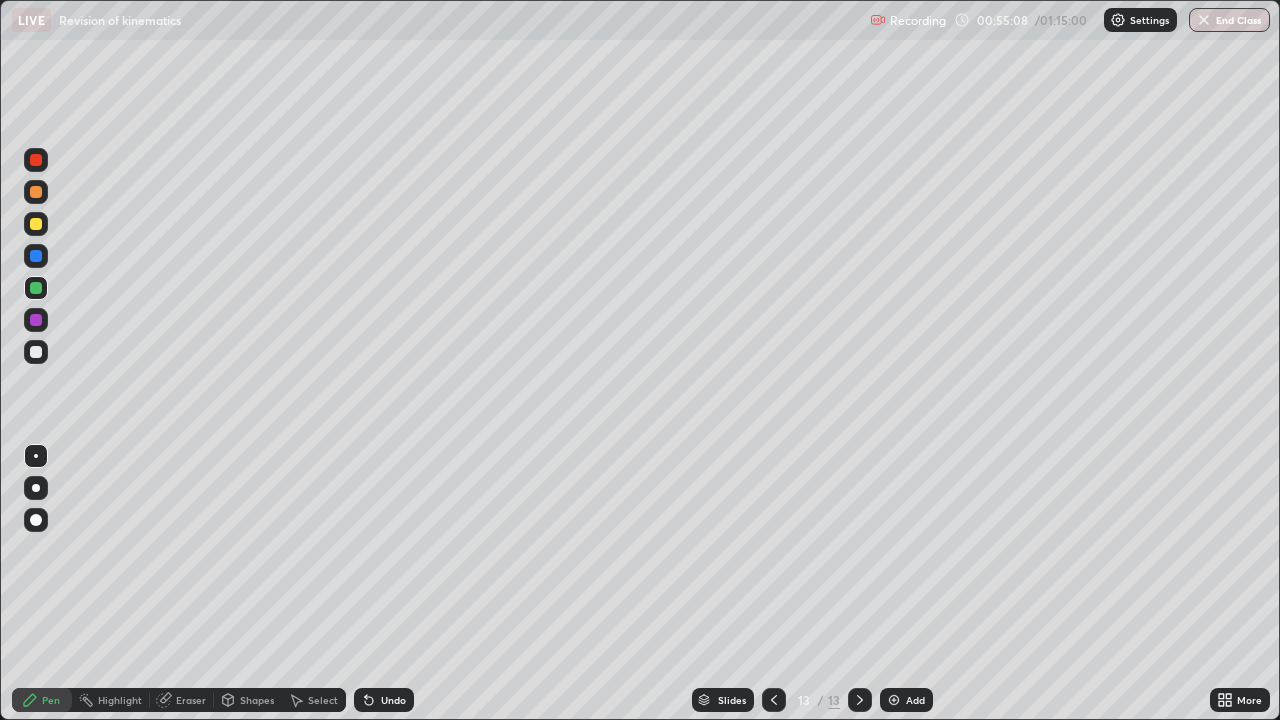 click on "Add" at bounding box center (915, 700) 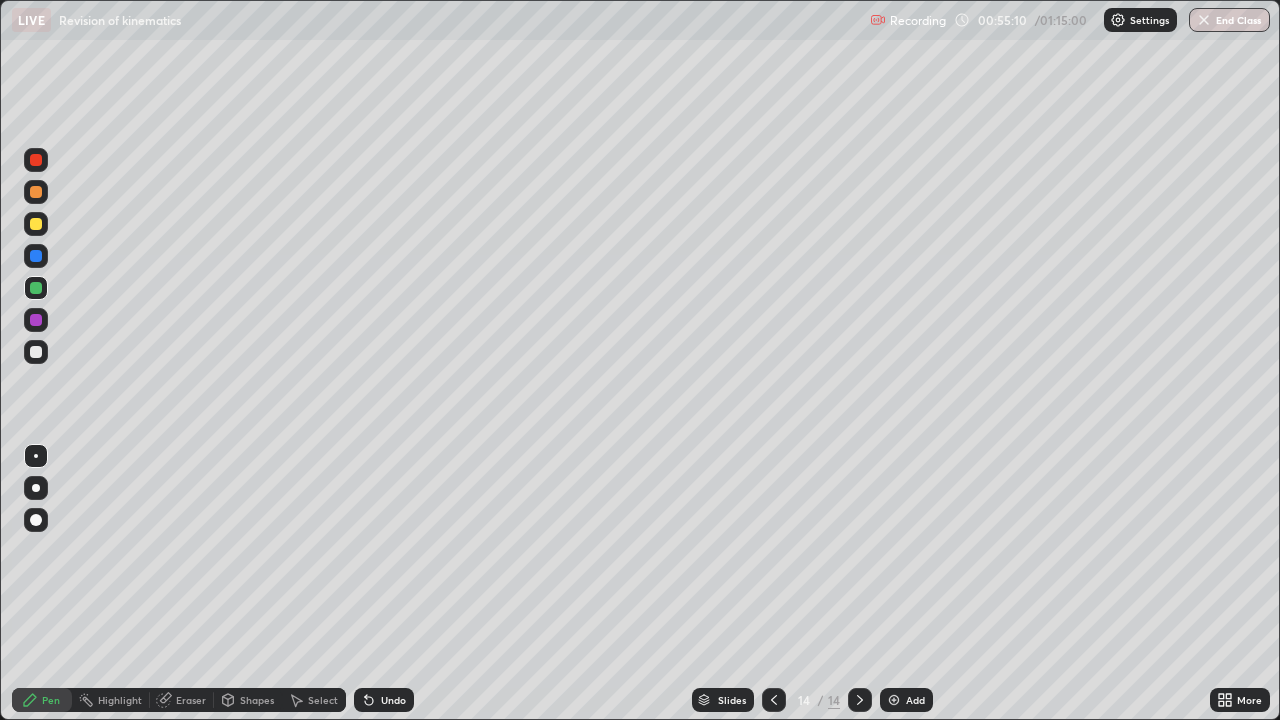 click on "Shapes" at bounding box center (257, 700) 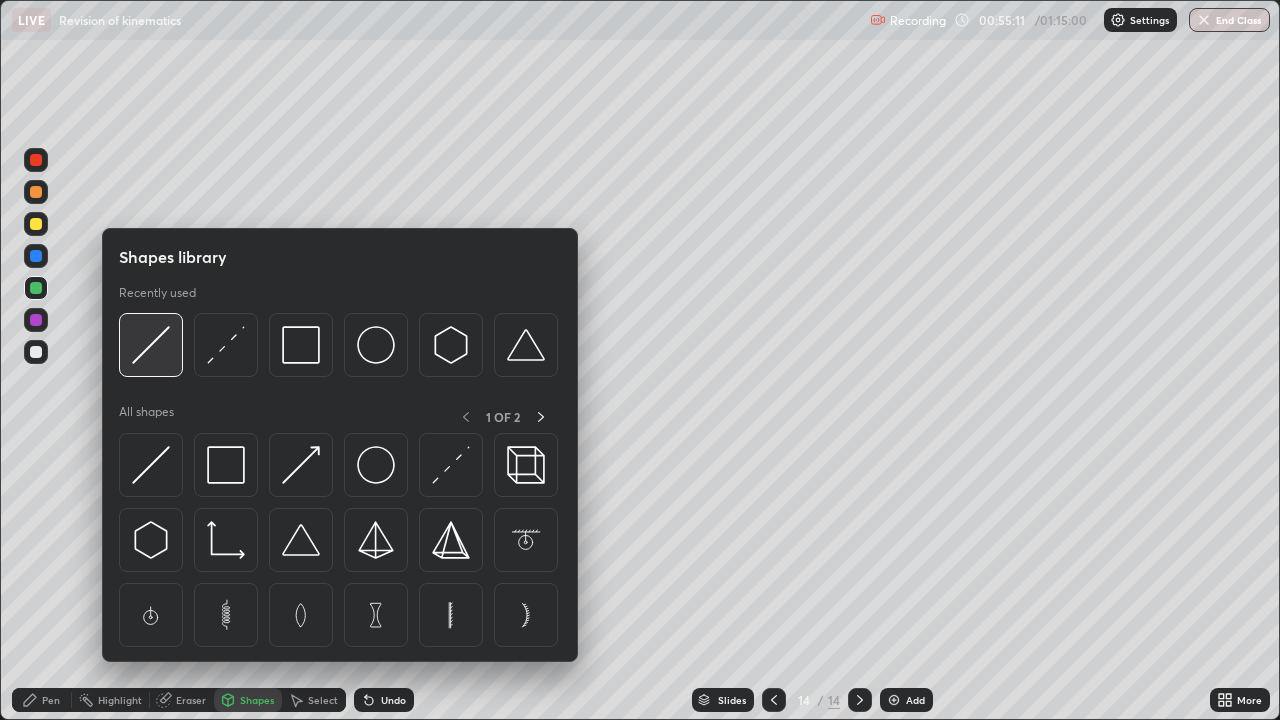 click at bounding box center (151, 345) 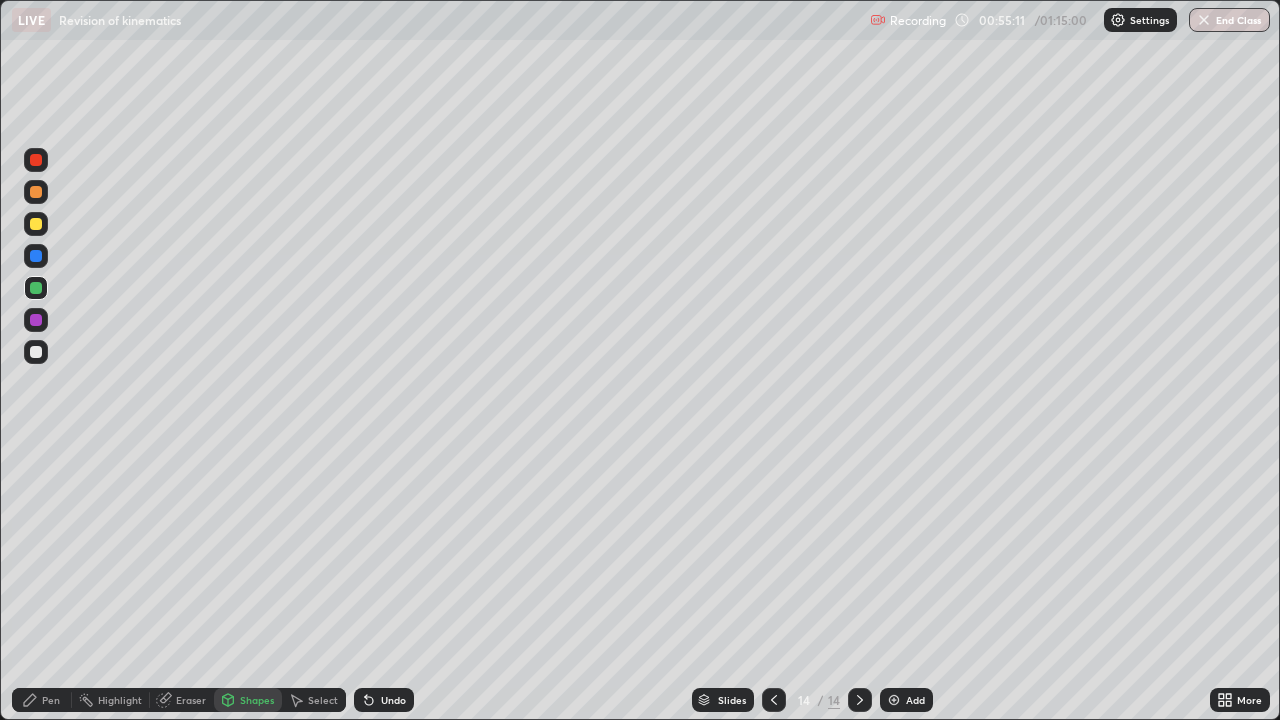 click at bounding box center [36, 224] 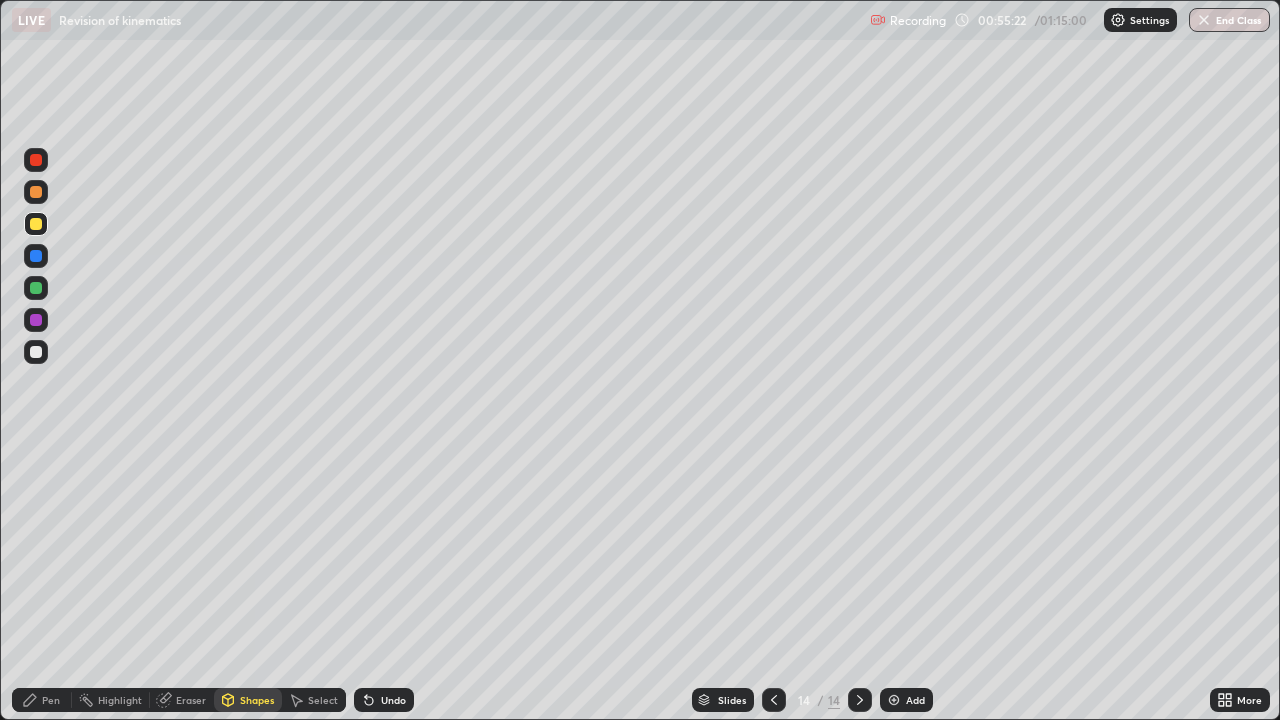click on "Pen" at bounding box center [51, 700] 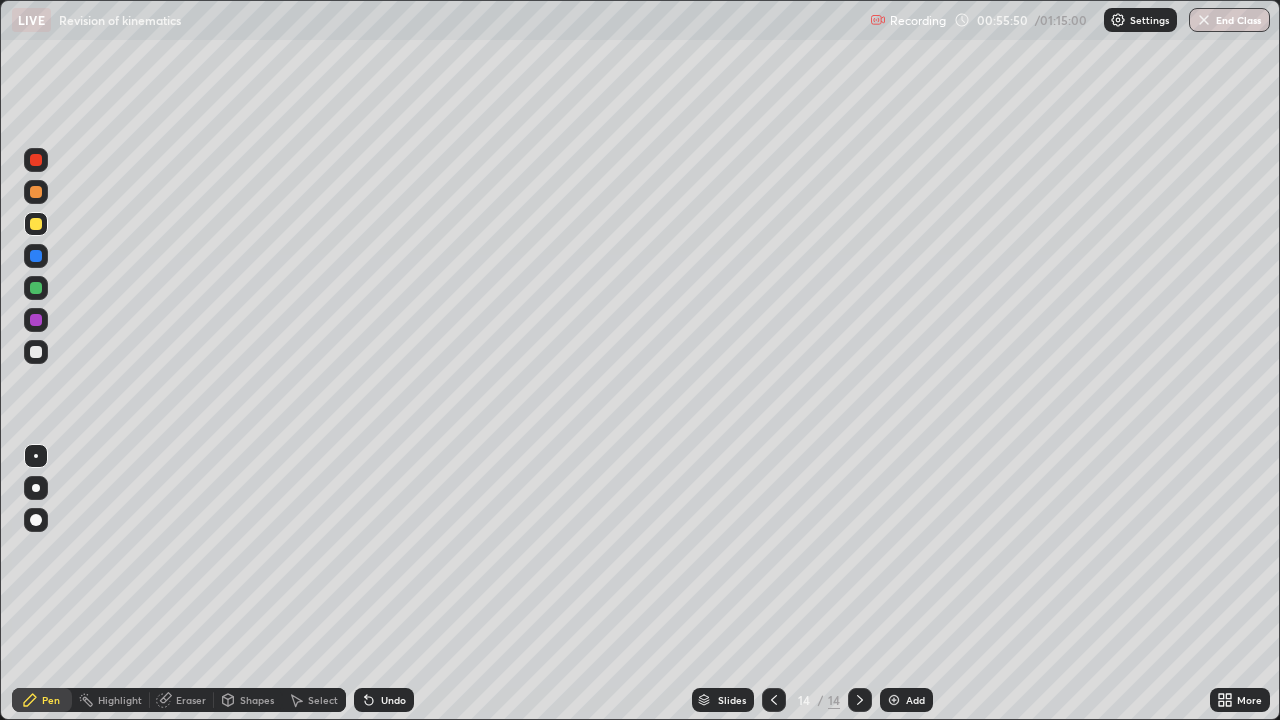 click at bounding box center (36, 352) 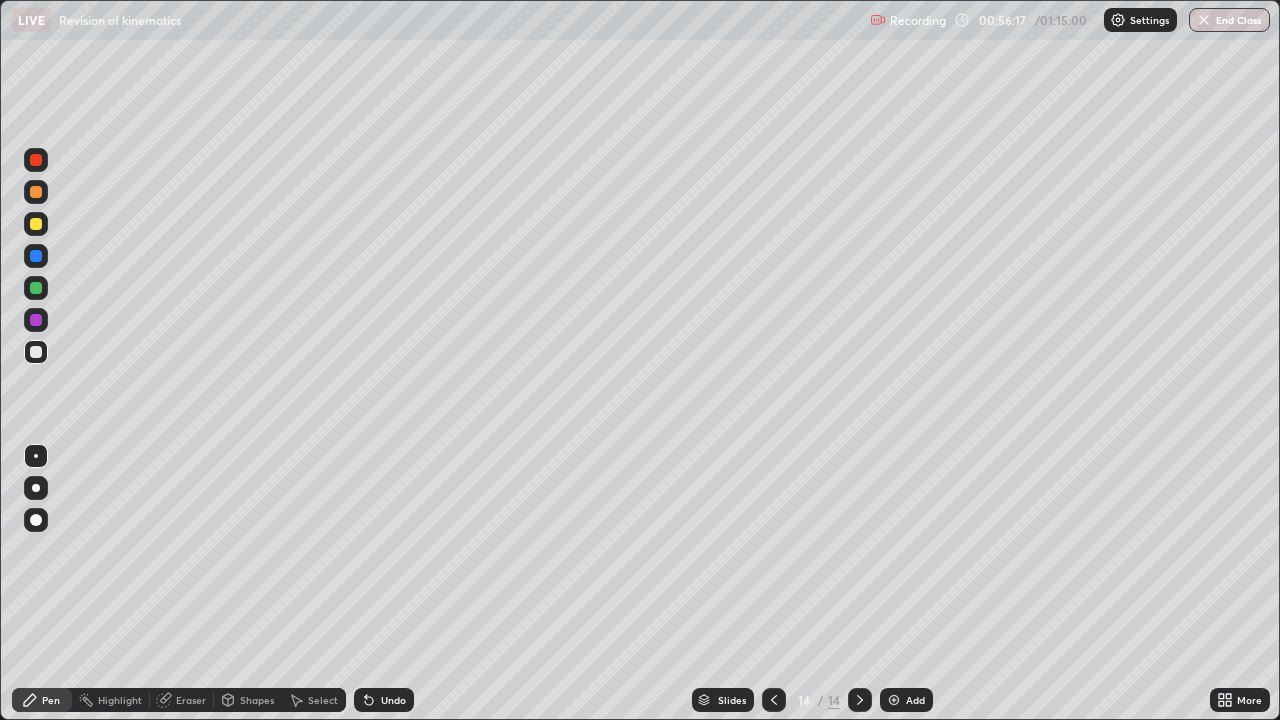 click at bounding box center [36, 224] 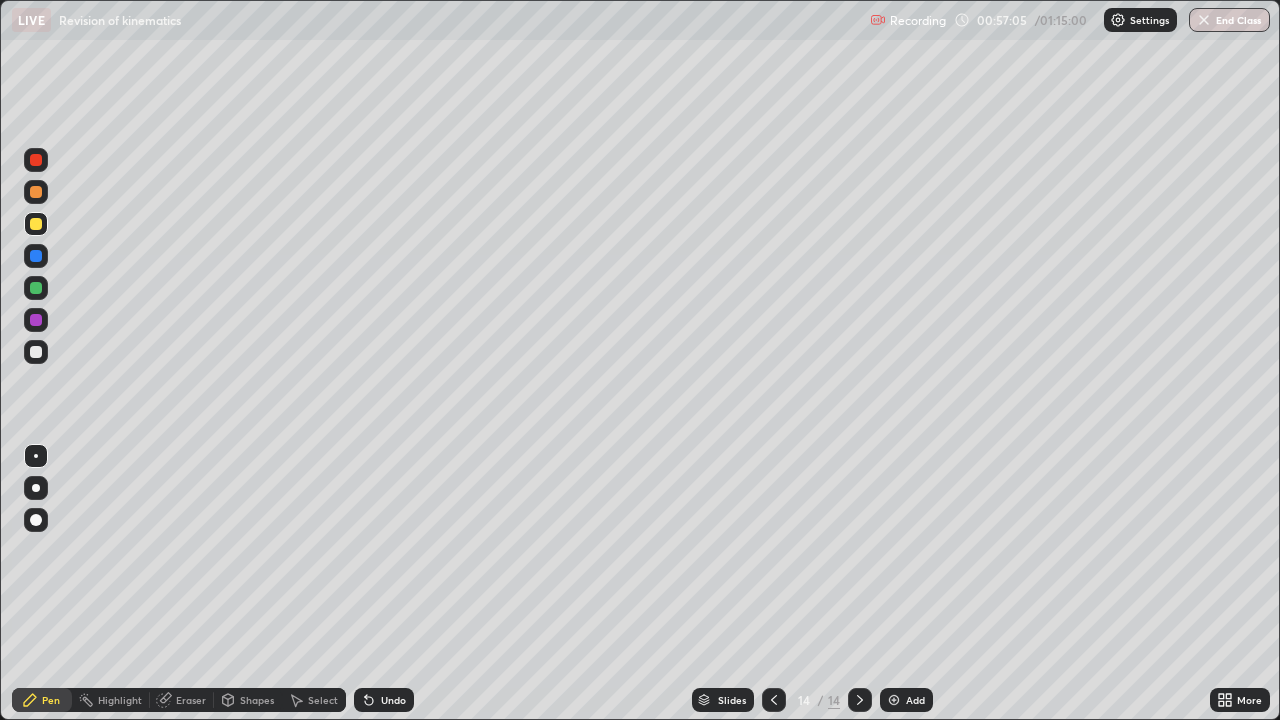 click on "Shapes" at bounding box center (257, 700) 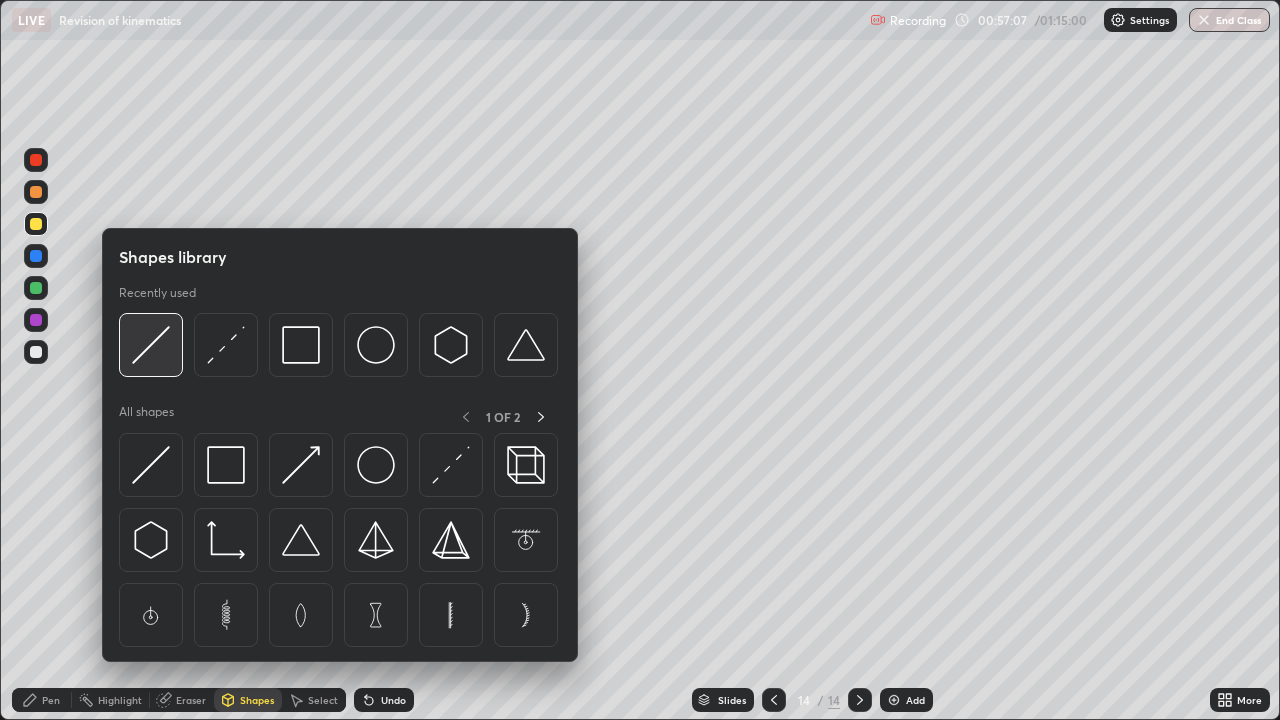 click at bounding box center (151, 345) 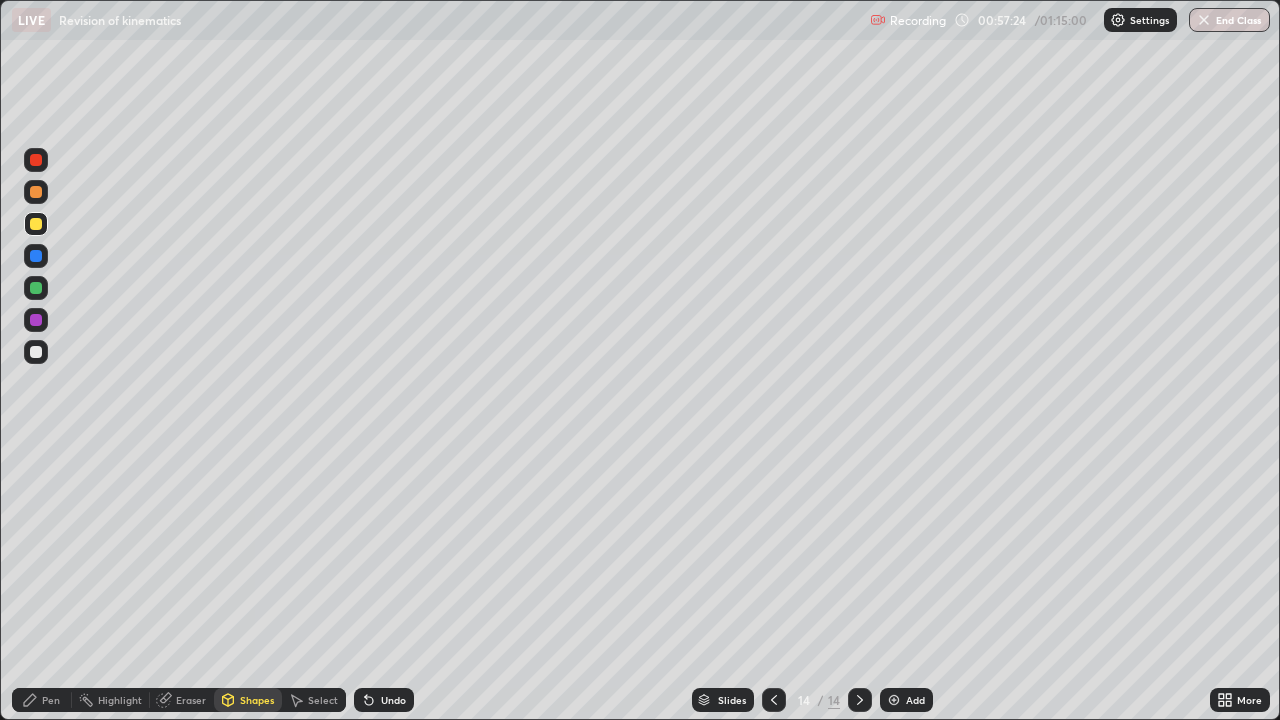 click on "Pen" at bounding box center (51, 700) 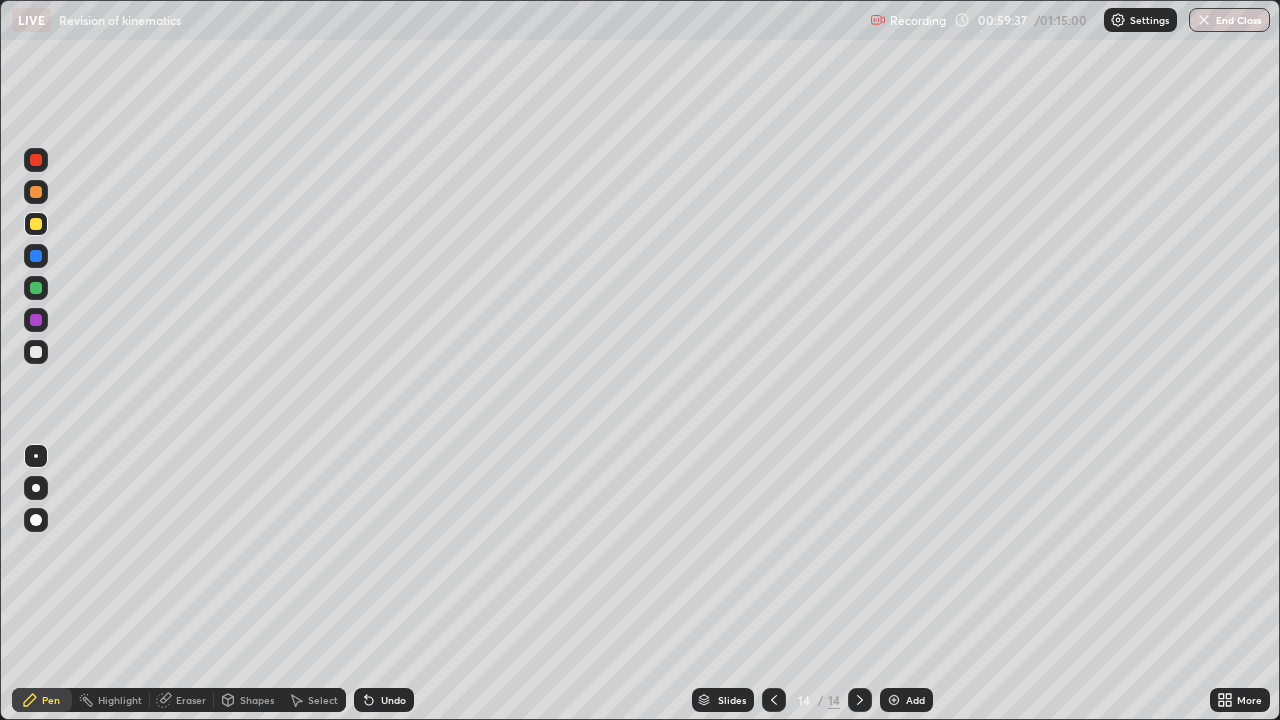 click on "Add" at bounding box center (915, 700) 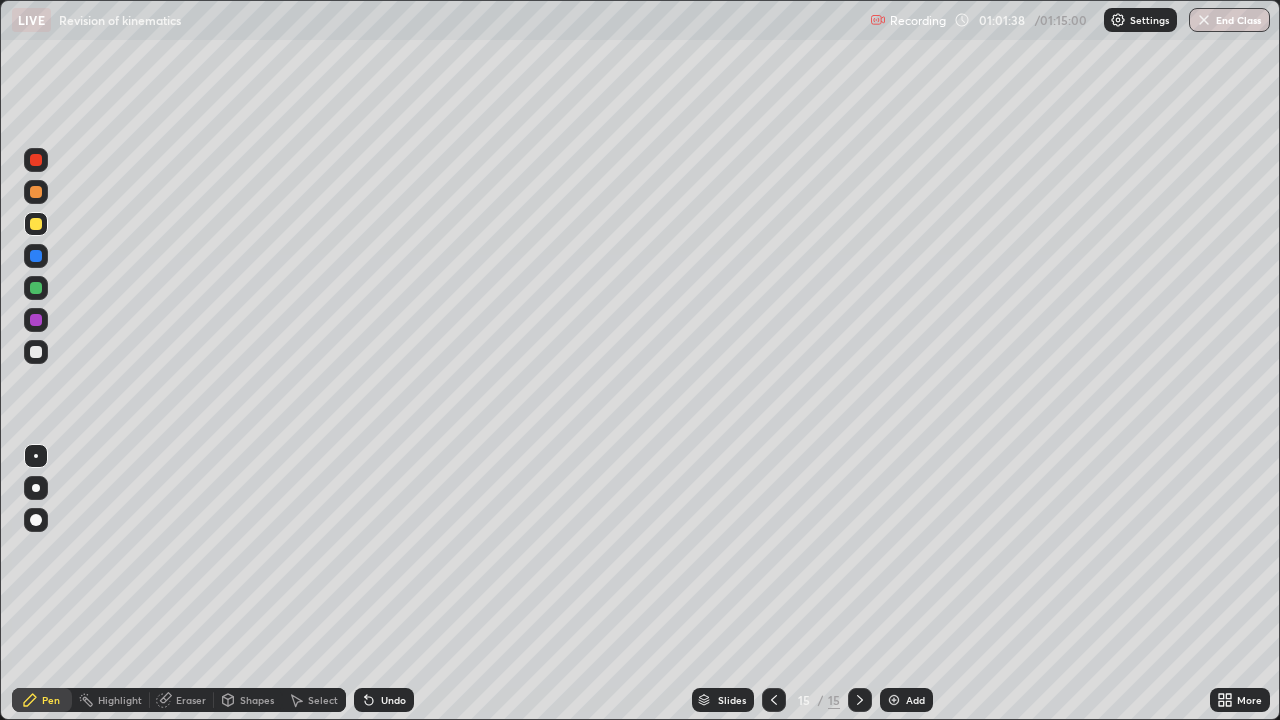 click on "Add" at bounding box center (915, 700) 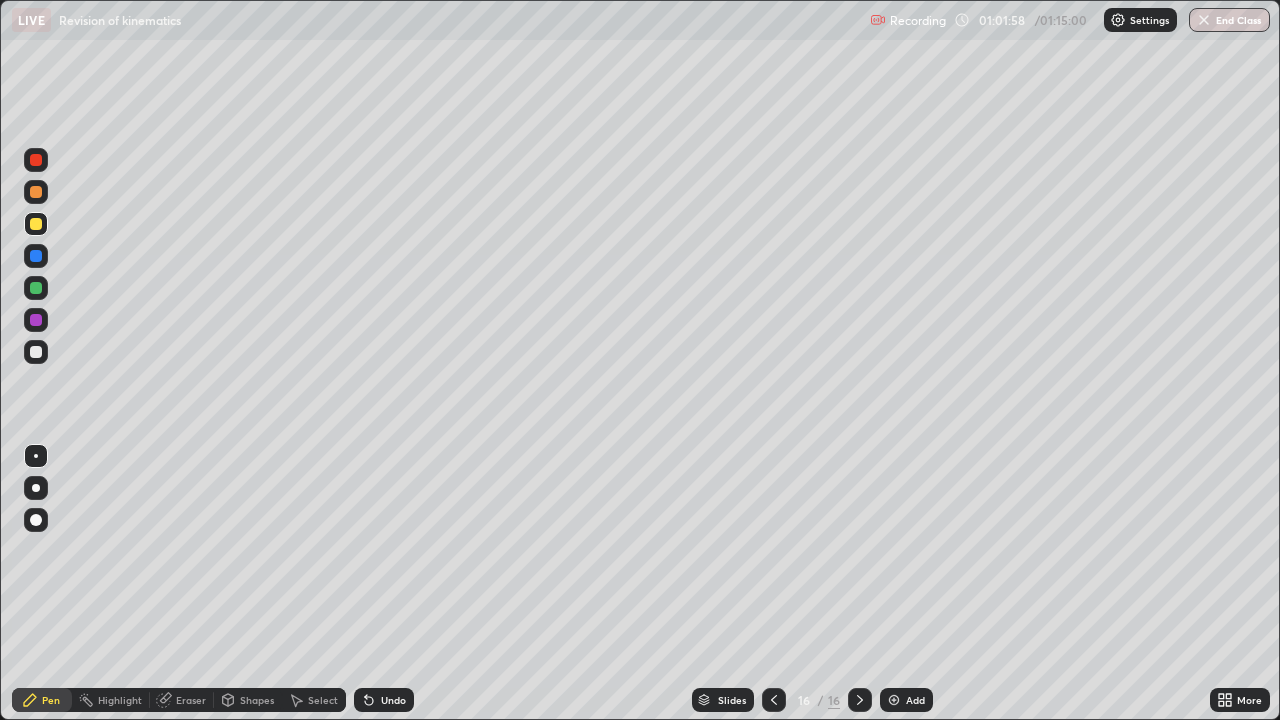 click on "Shapes" at bounding box center [257, 700] 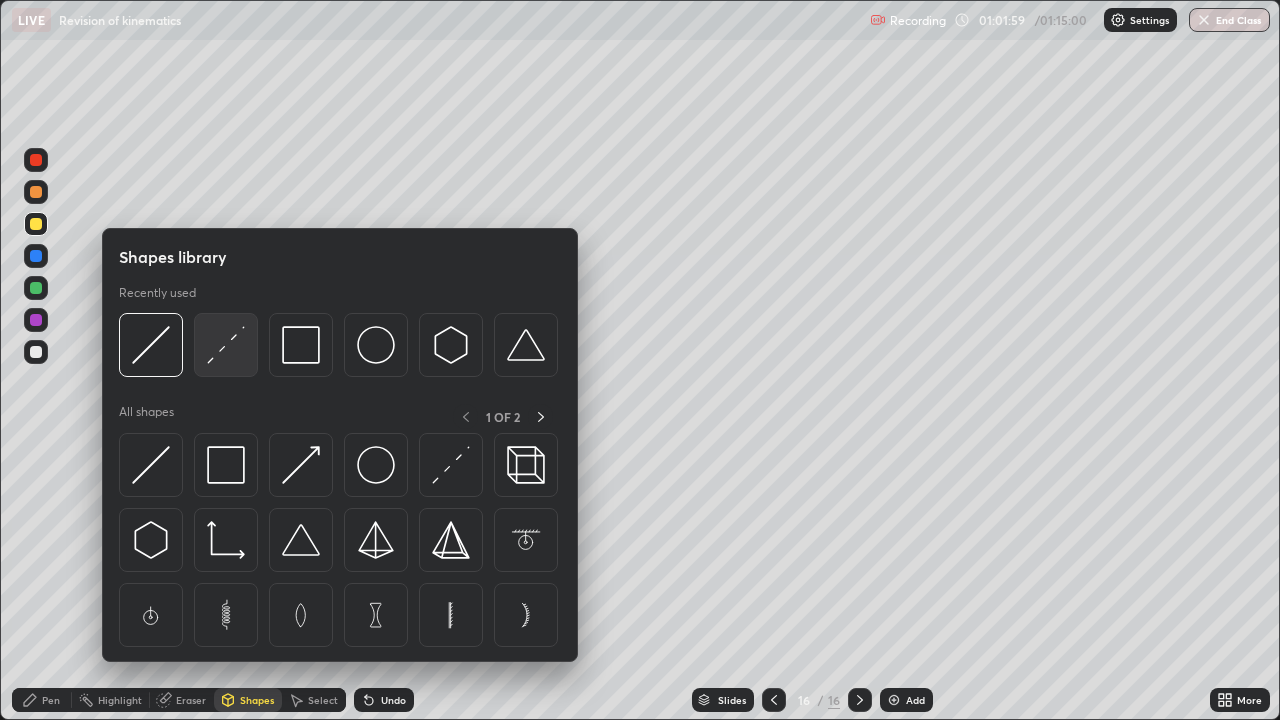 click at bounding box center (226, 345) 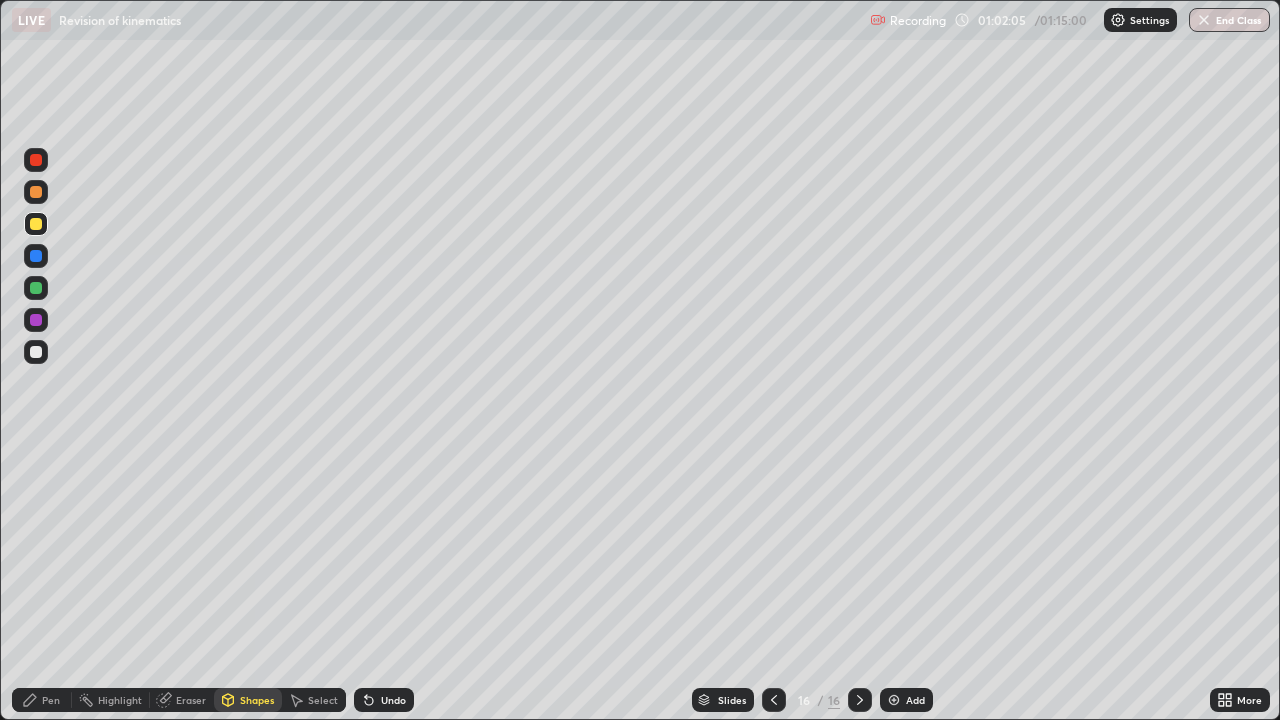 click on "Pen" at bounding box center (51, 700) 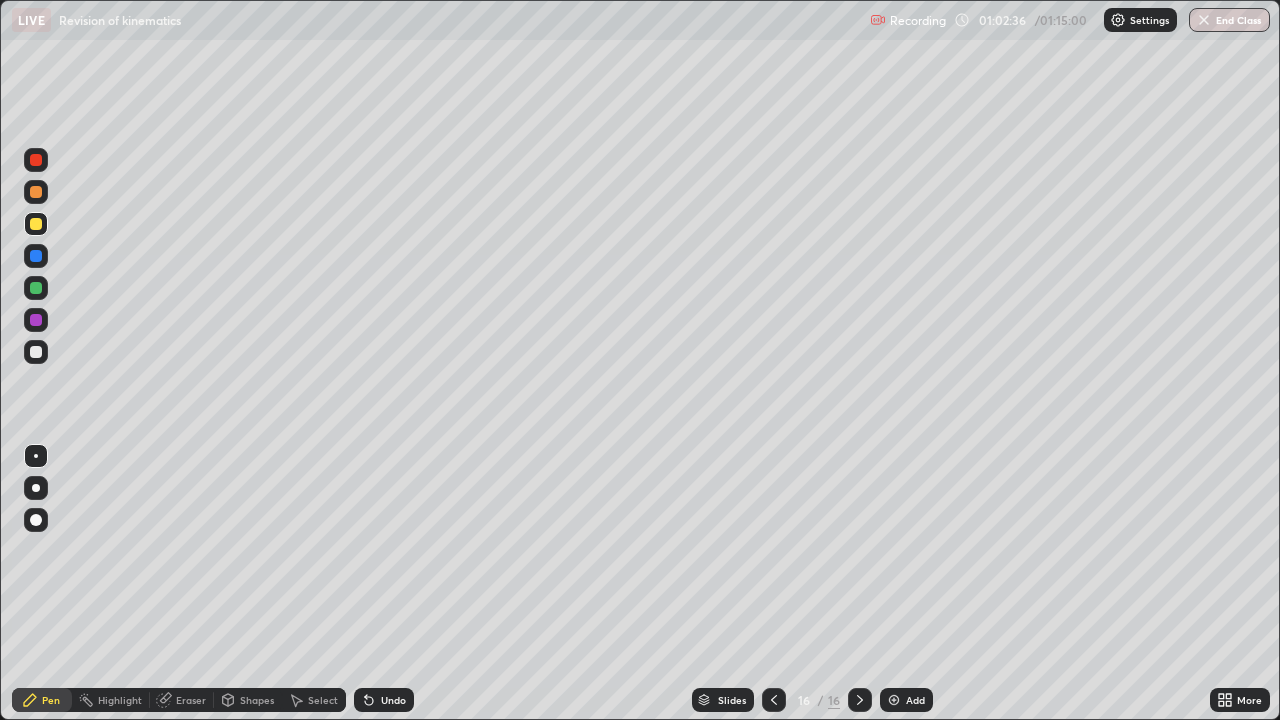 click on "Shapes" at bounding box center (257, 700) 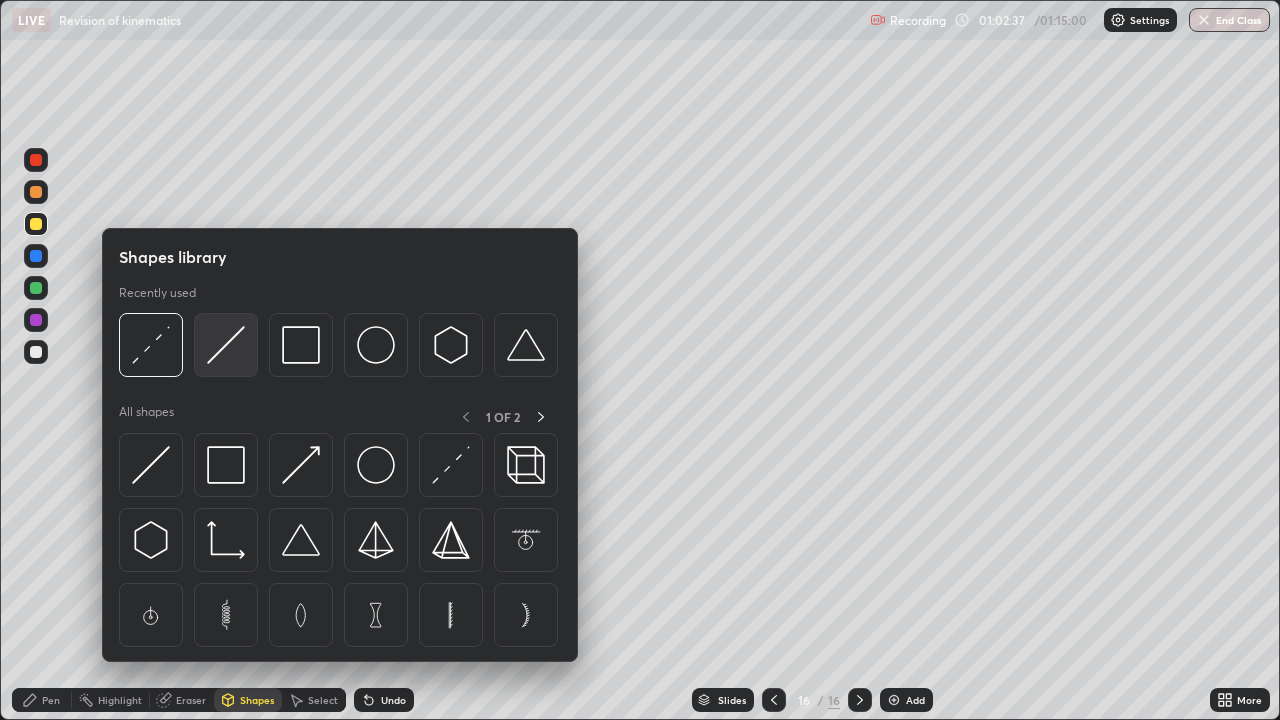 click at bounding box center (226, 345) 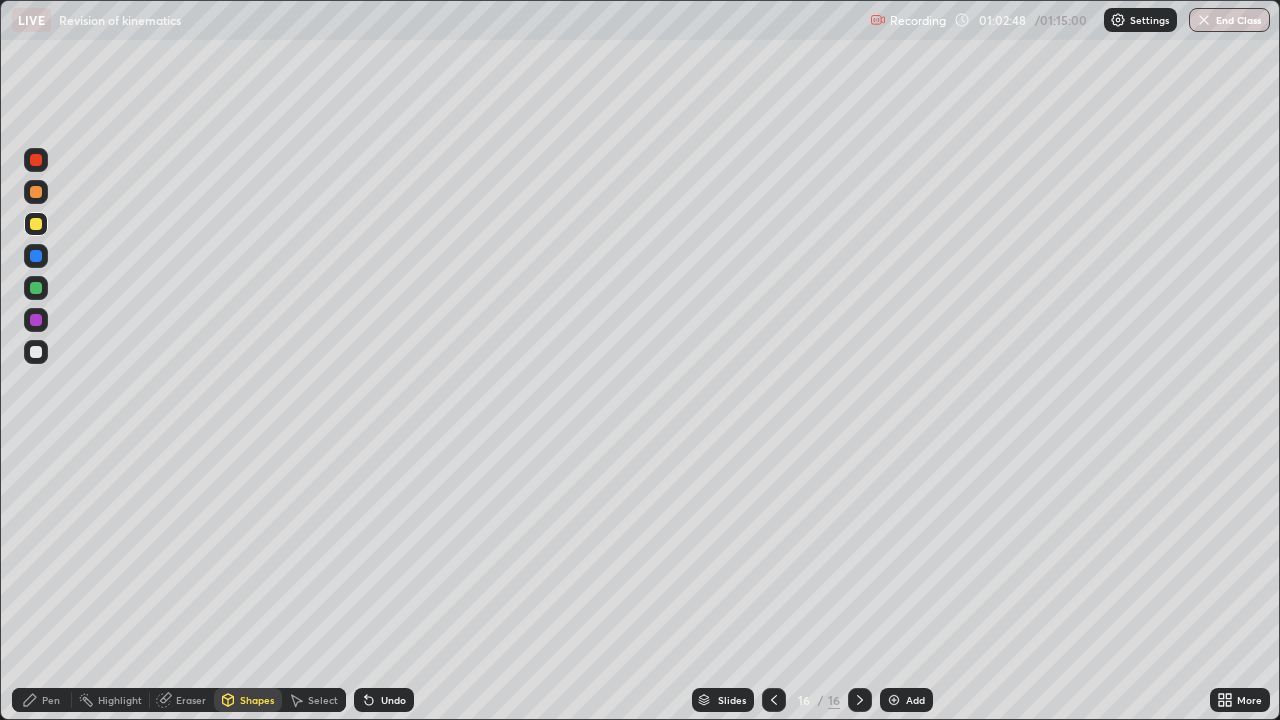 click on "Pen" at bounding box center (51, 700) 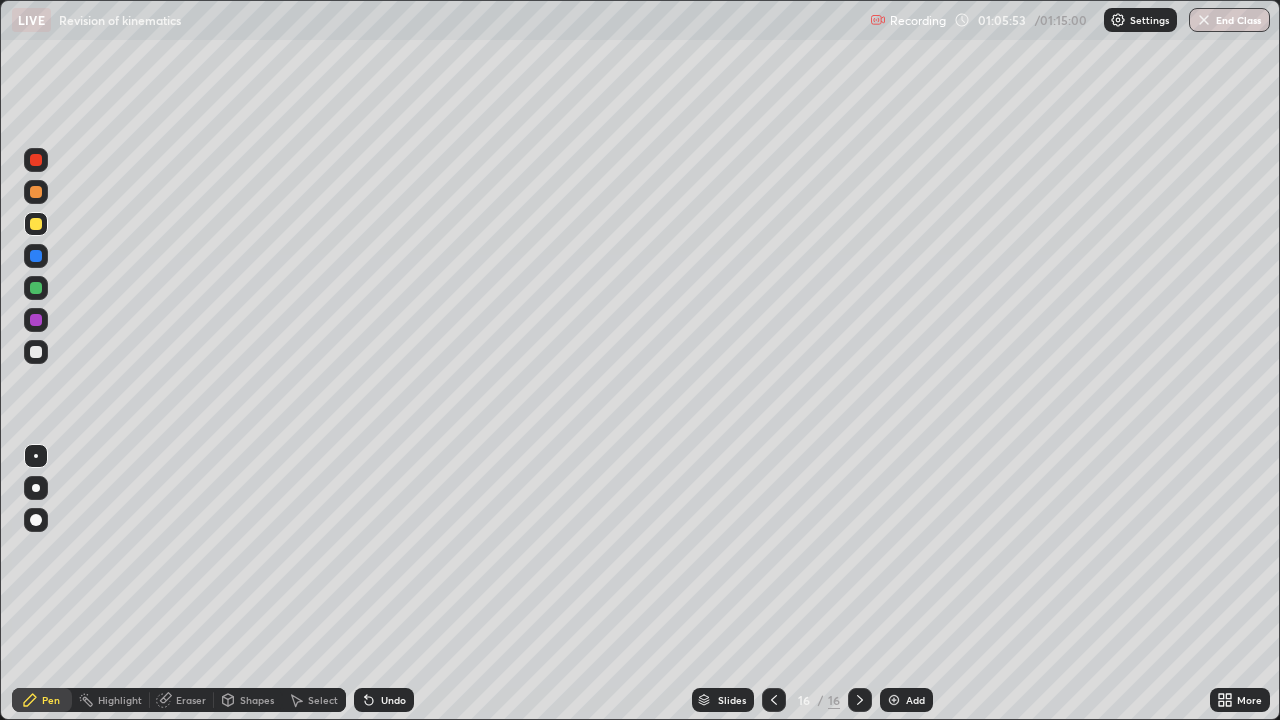 click on "Add" at bounding box center (915, 700) 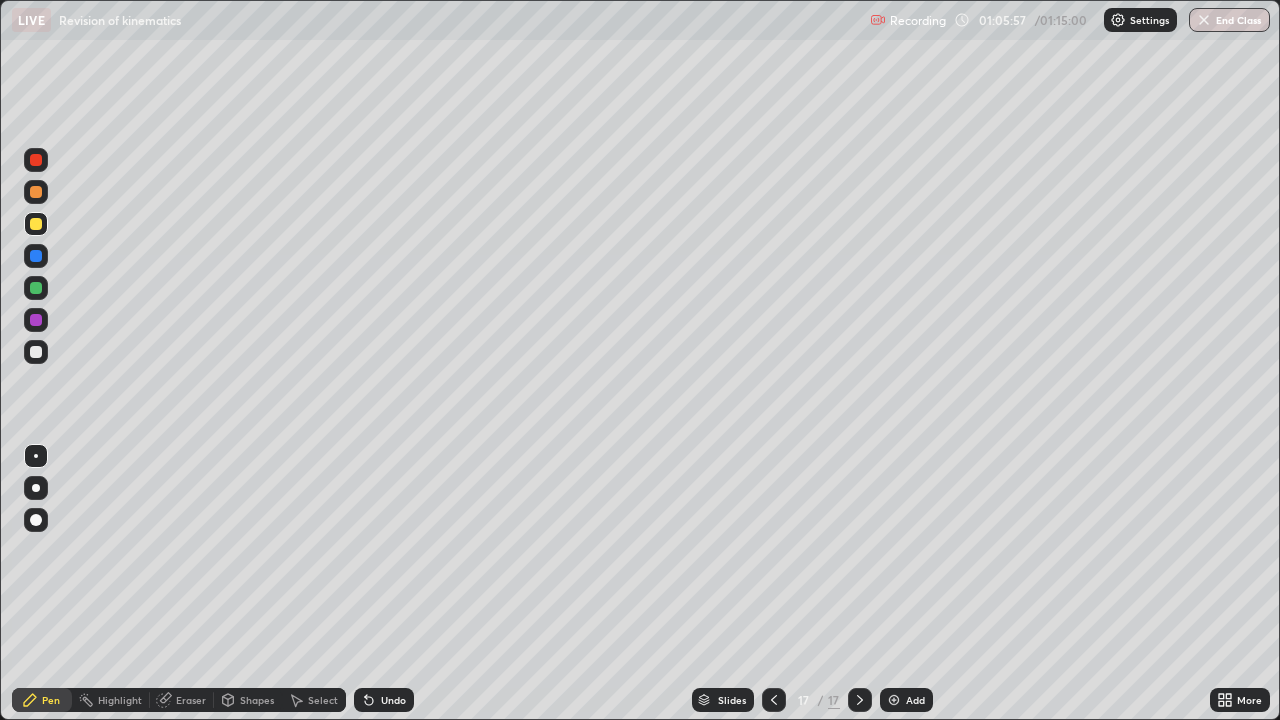 click on "Shapes" at bounding box center [257, 700] 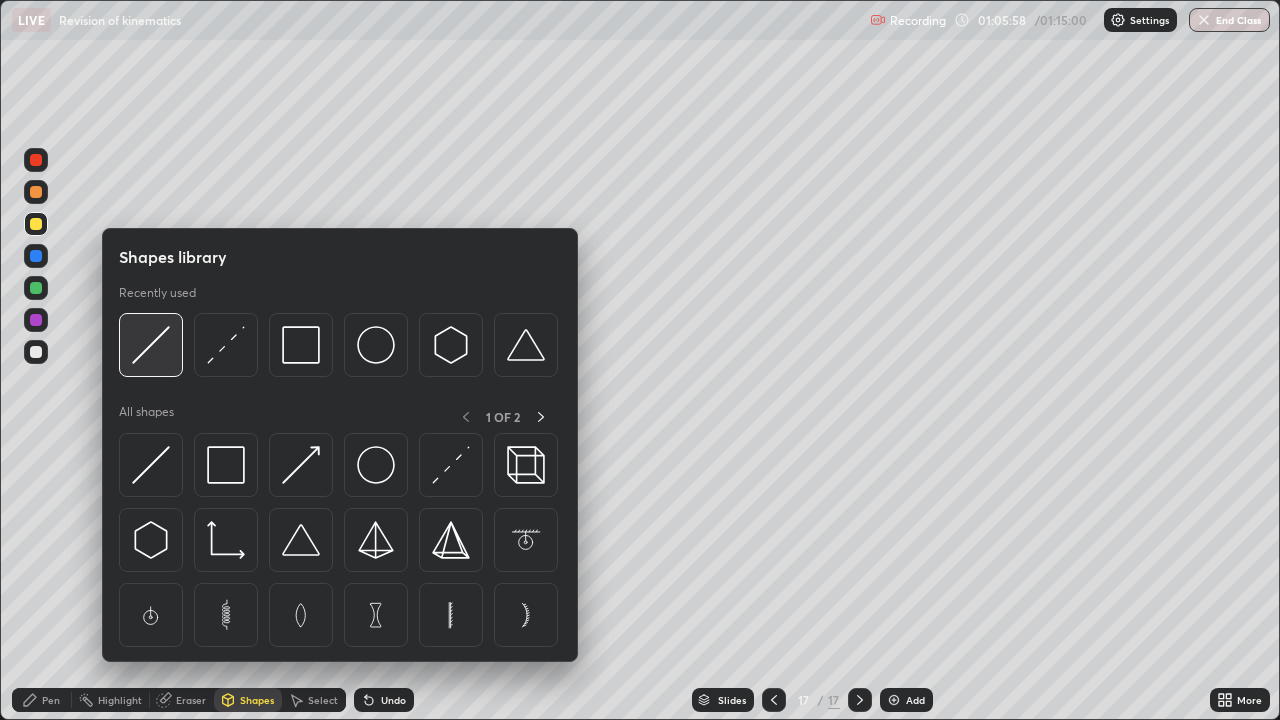 click at bounding box center (151, 345) 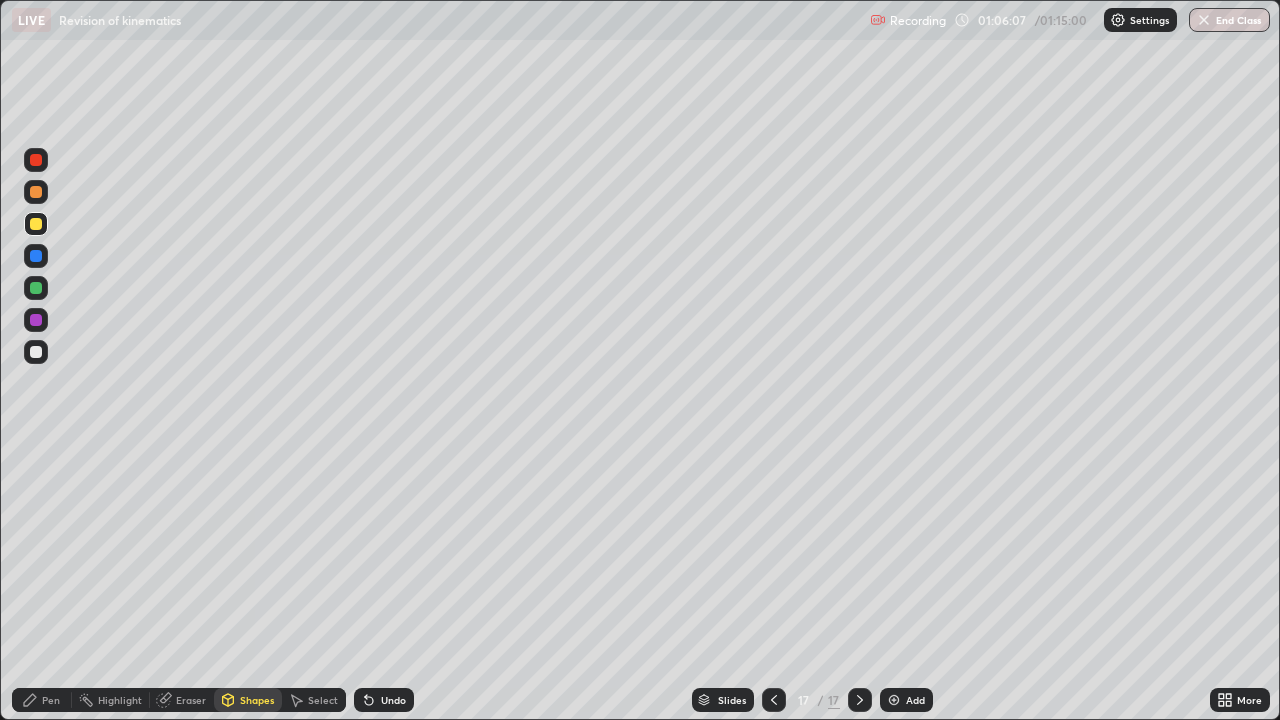 click on "Pen" at bounding box center (51, 700) 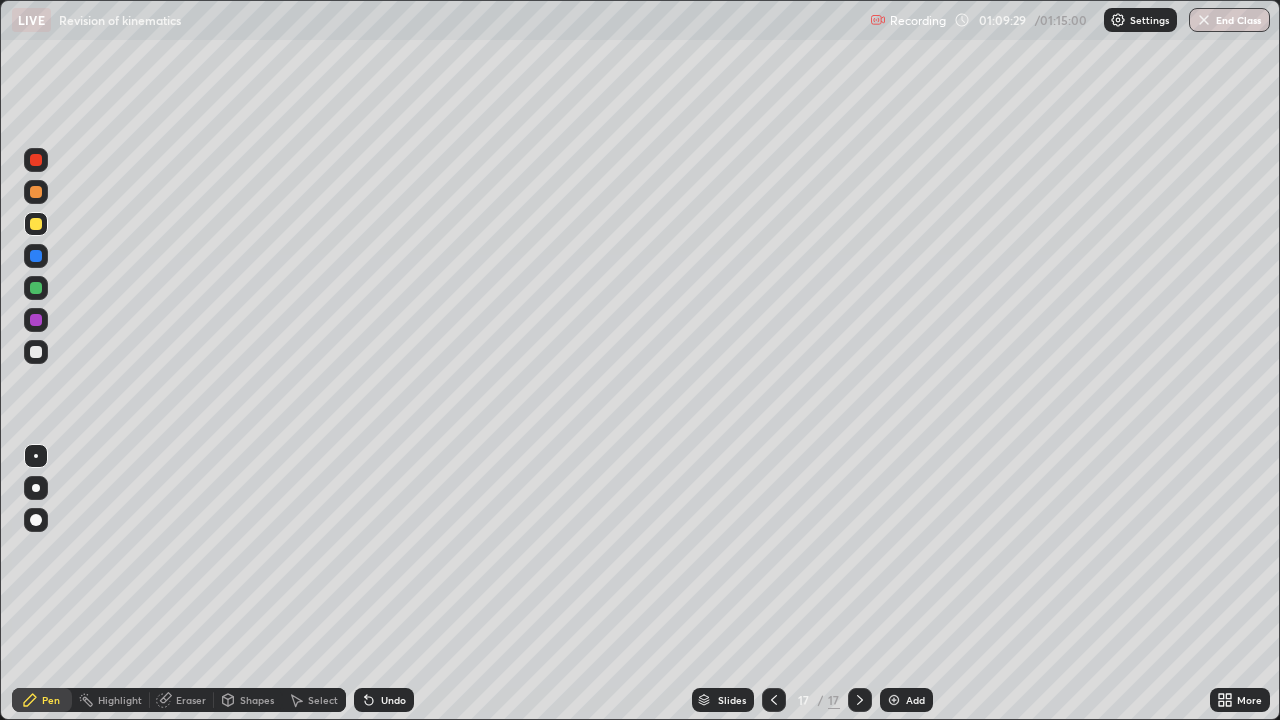 click on "End Class" at bounding box center (1229, 20) 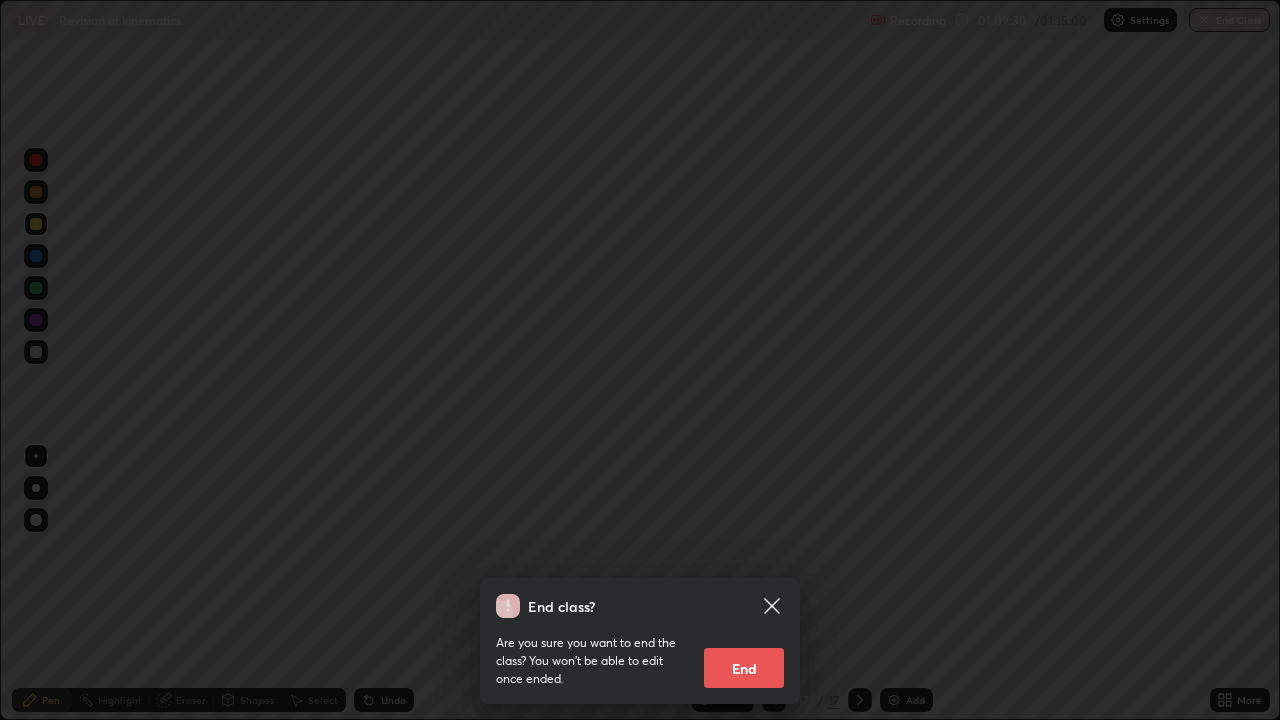 click on "End" at bounding box center [744, 668] 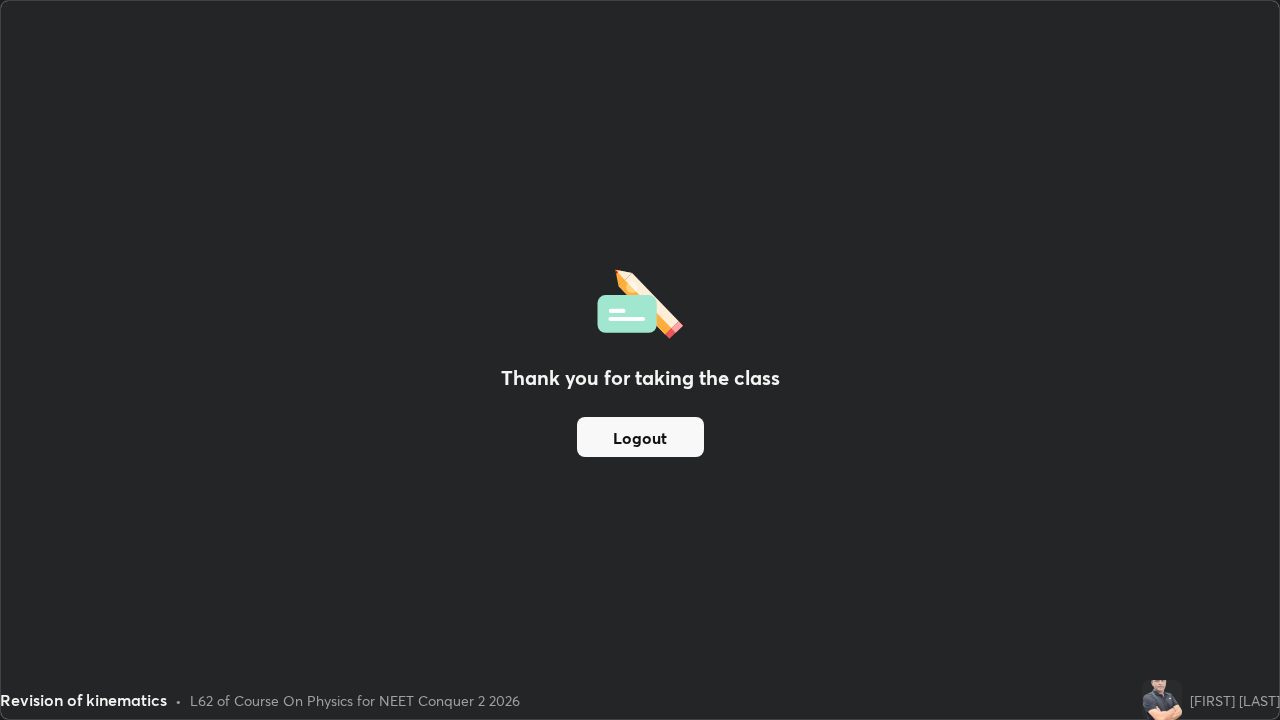 click on "Logout" at bounding box center [640, 437] 